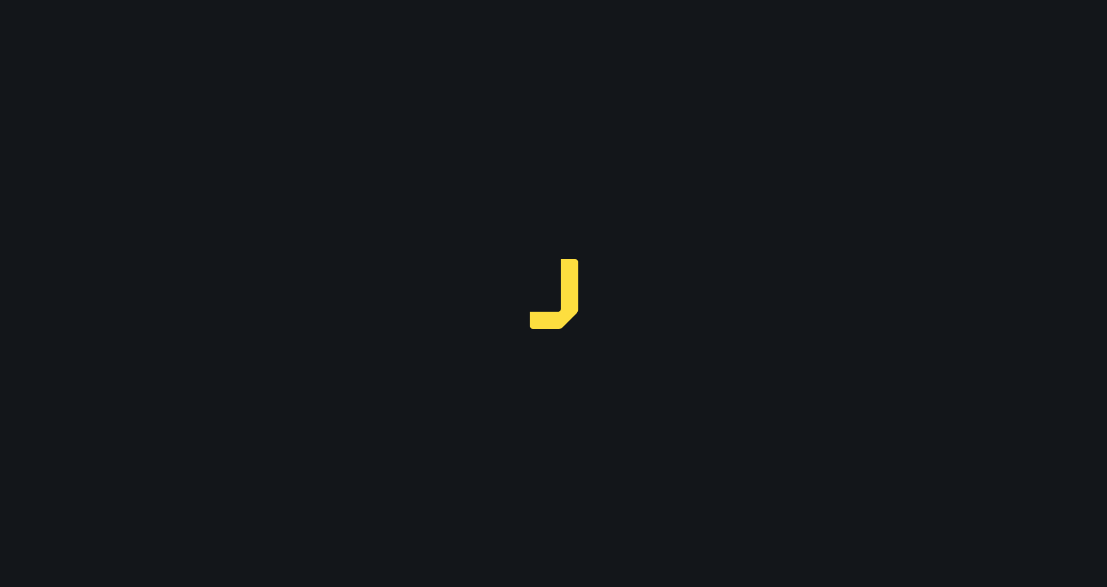 scroll, scrollTop: 0, scrollLeft: 0, axis: both 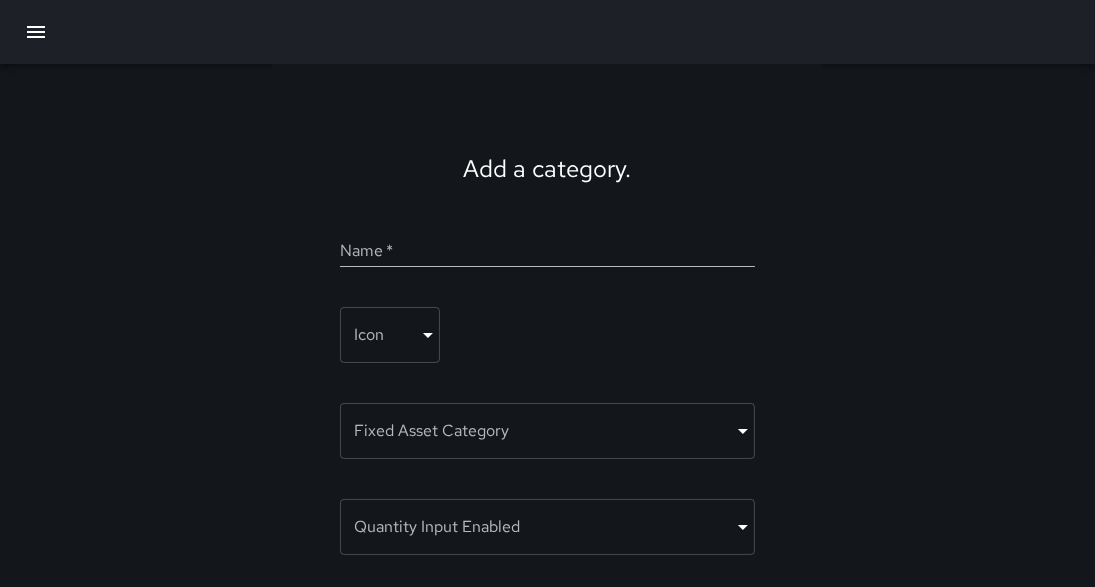 click 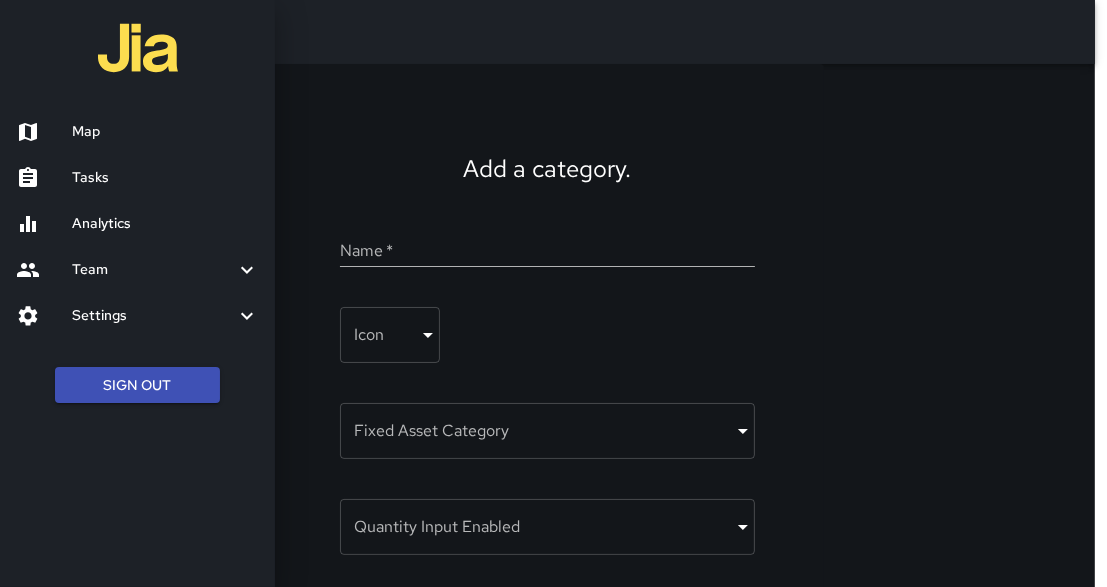 click on "Map" at bounding box center [165, 132] 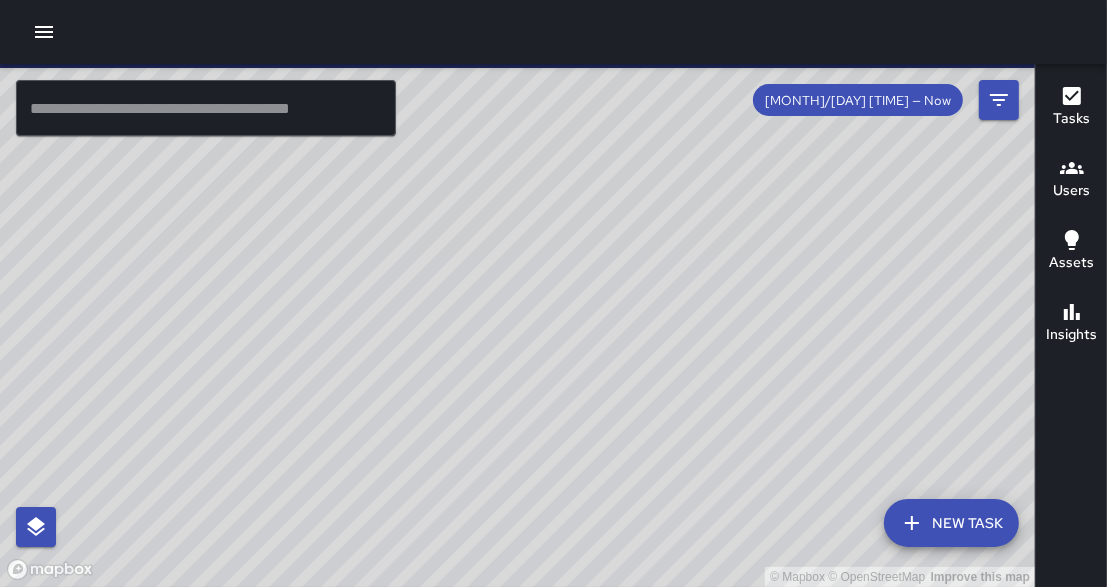 drag, startPoint x: 644, startPoint y: 265, endPoint x: 656, endPoint y: 298, distance: 35.1141 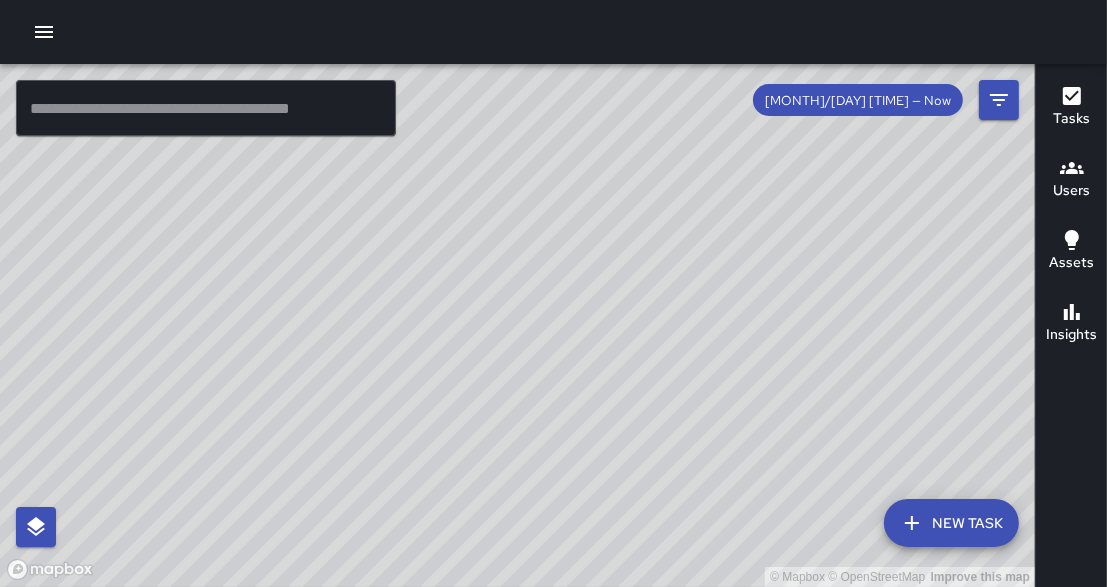 drag, startPoint x: 438, startPoint y: 457, endPoint x: 442, endPoint y: 441, distance: 16.492422 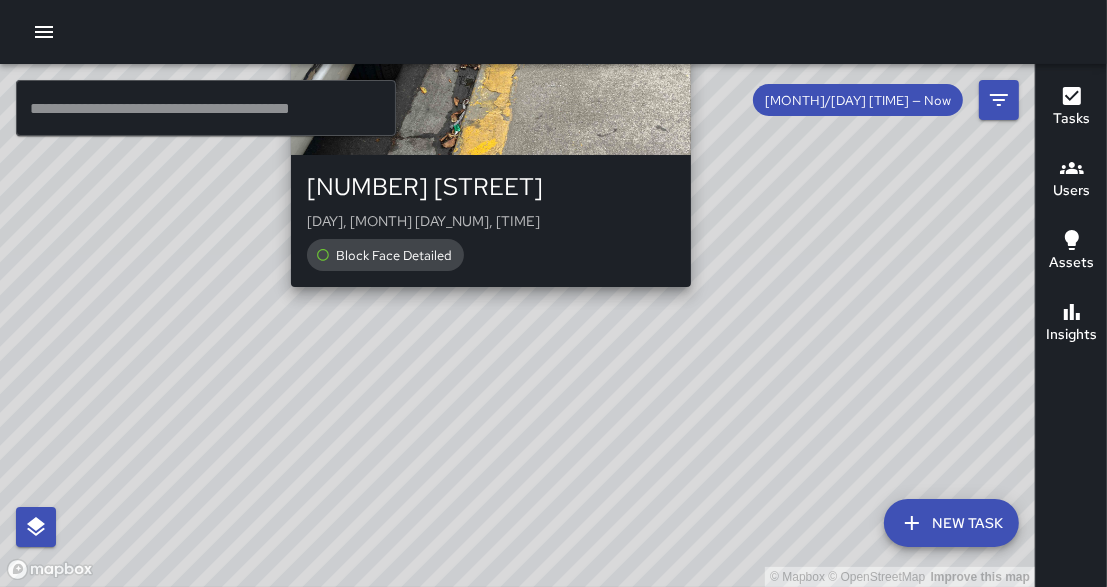drag, startPoint x: 494, startPoint y: 345, endPoint x: 520, endPoint y: 404, distance: 64.4748 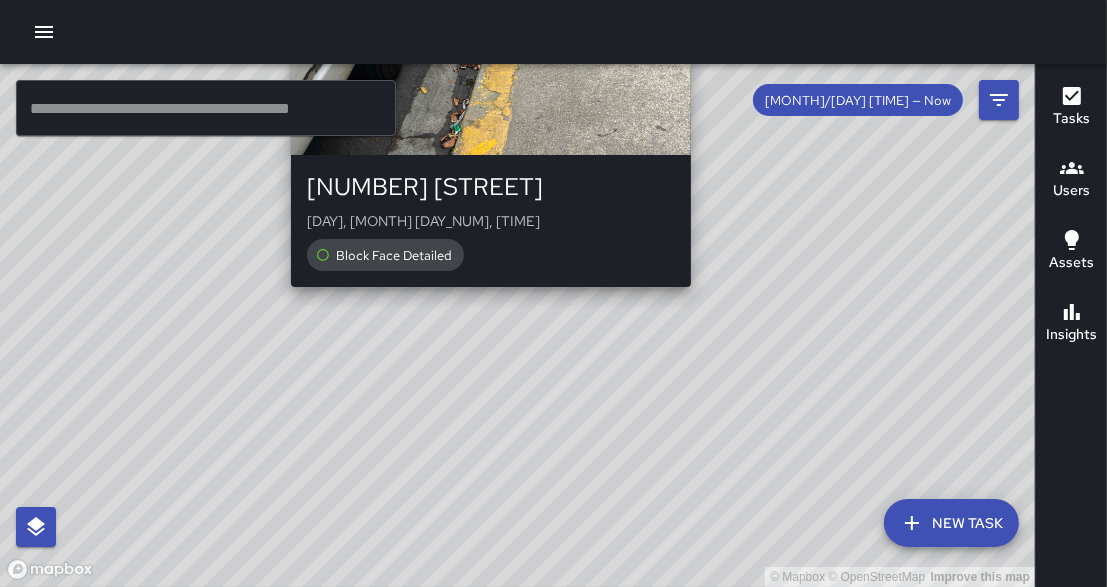 click on "© Mapbox   © OpenStreetMap   Improve this map M6 Mike 6 355 19th Street Fri, Aug 1, 12:38 PM Block Face Detailed" at bounding box center (517, 325) 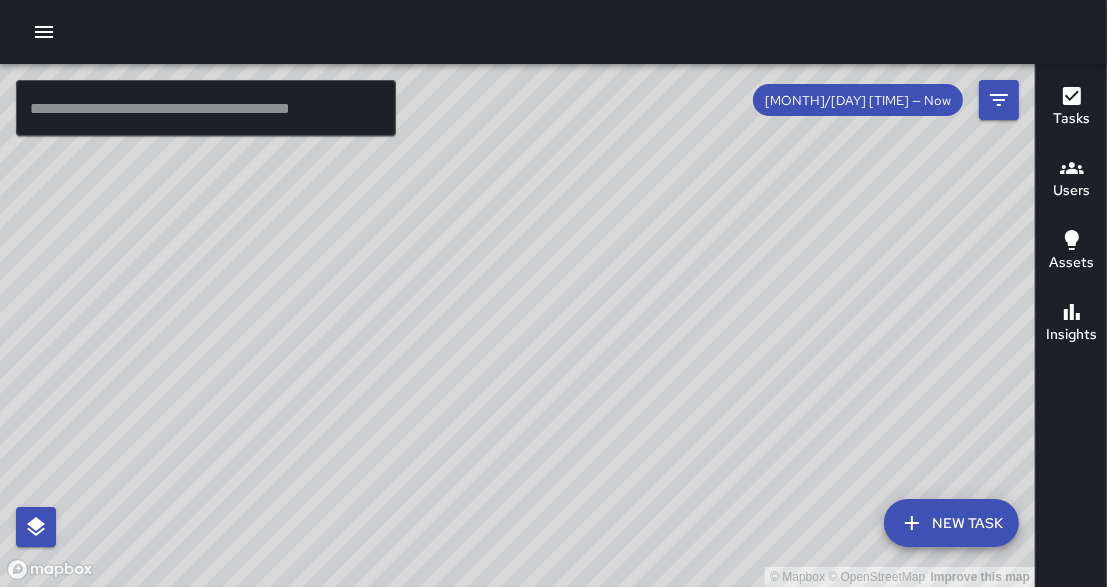 drag, startPoint x: 559, startPoint y: 531, endPoint x: 705, endPoint y: 191, distance: 370.0216 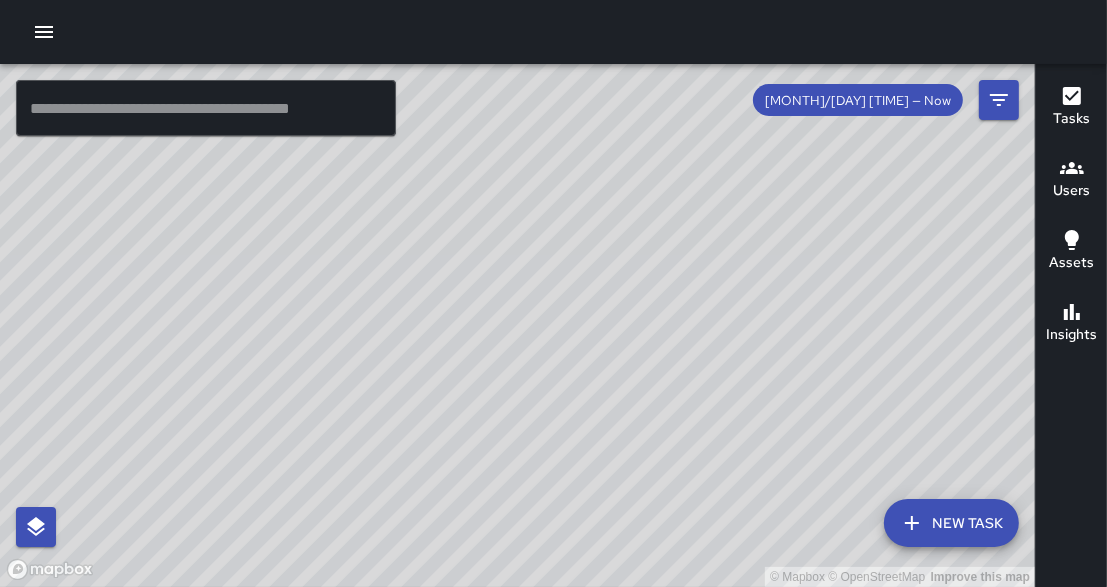 drag, startPoint x: 728, startPoint y: 248, endPoint x: 717, endPoint y: 350, distance: 102.59142 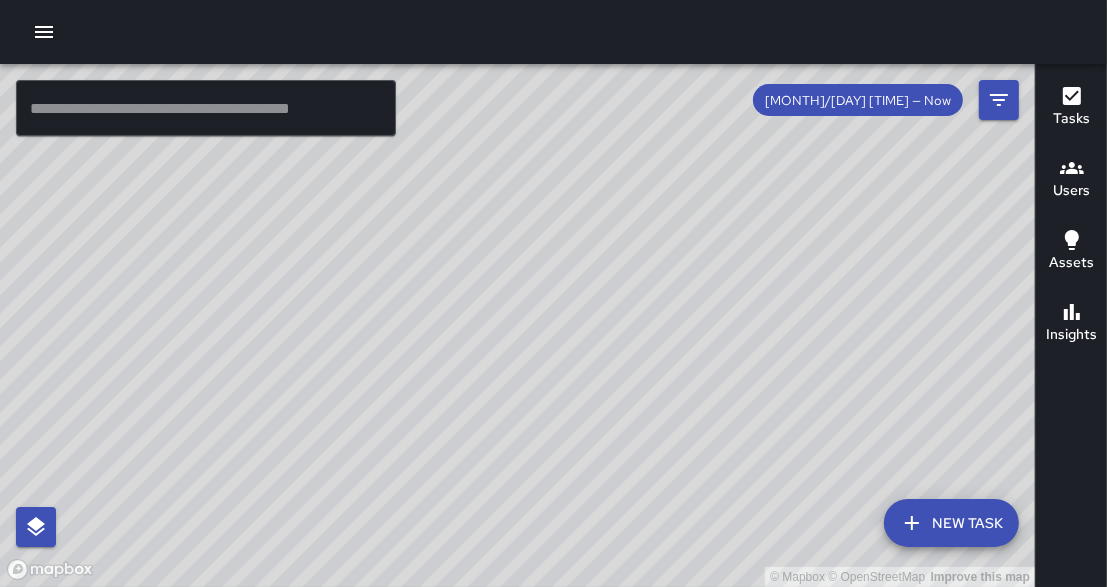 click on "© Mapbox   © OpenStreetMap   Improve this map" at bounding box center (517, 325) 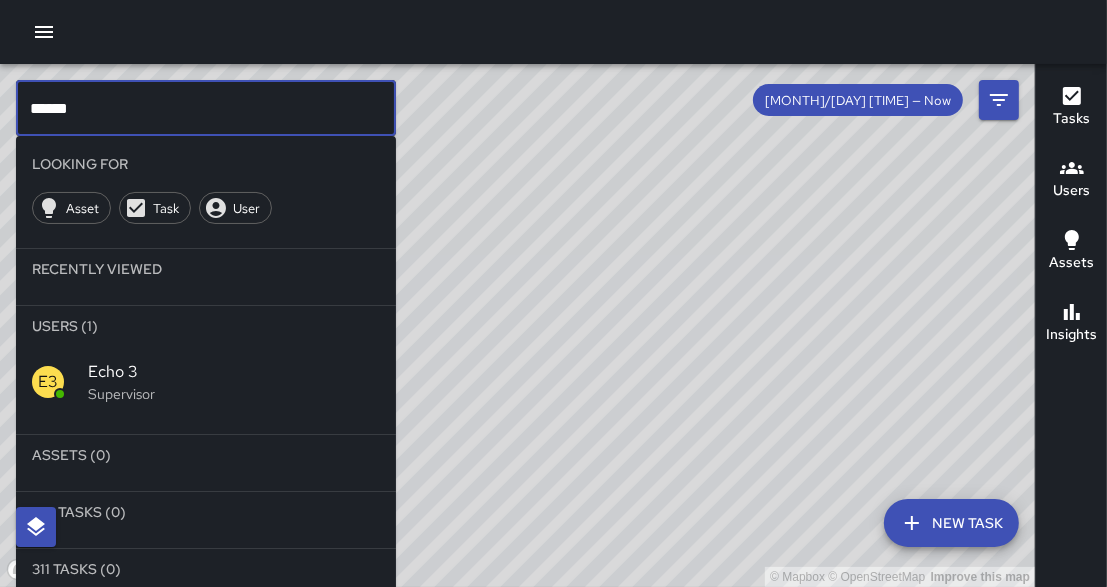 type on "******" 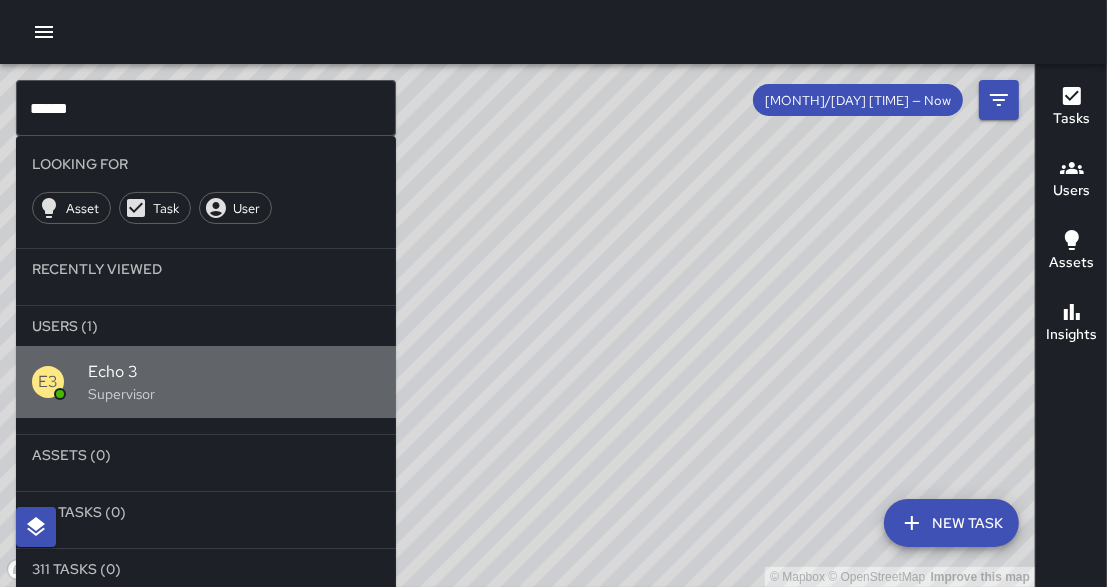 click on "E3 Echo 3 Supervisor" at bounding box center [206, 382] 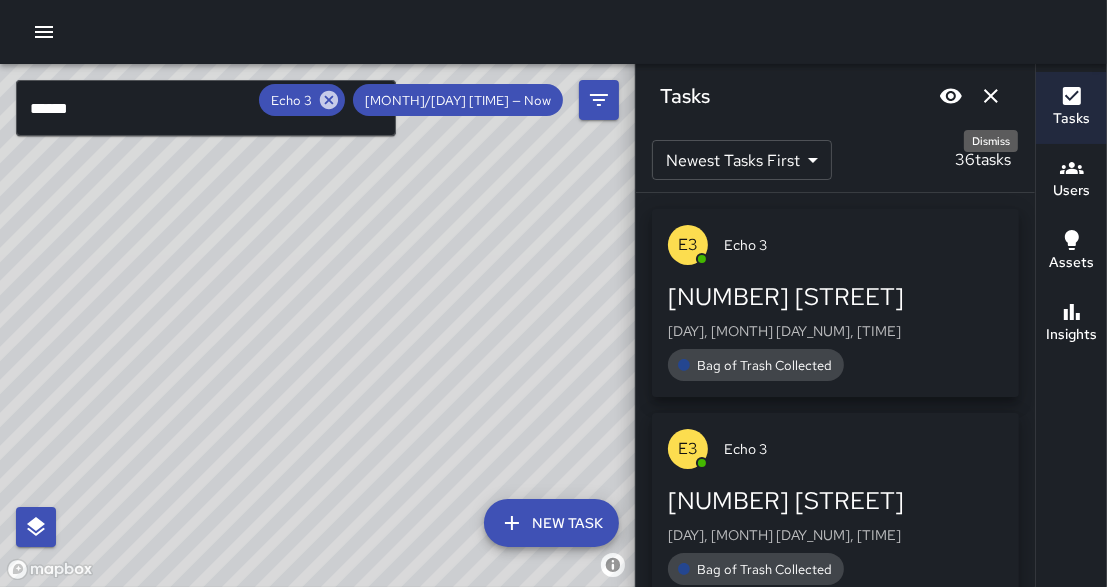 click 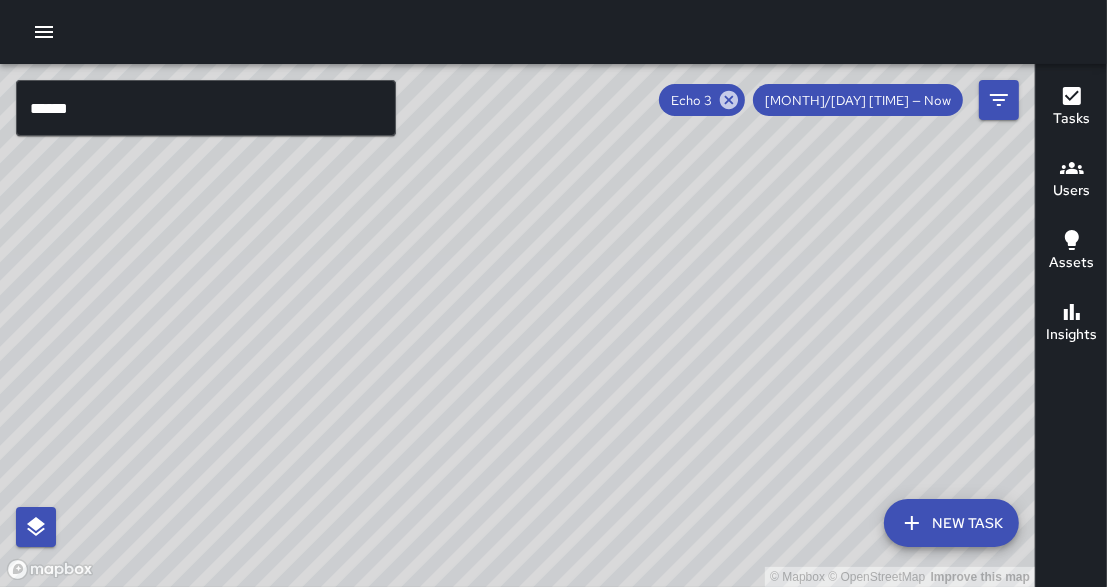 click on "© Mapbox   © OpenStreetMap   Improve this map" at bounding box center [517, 325] 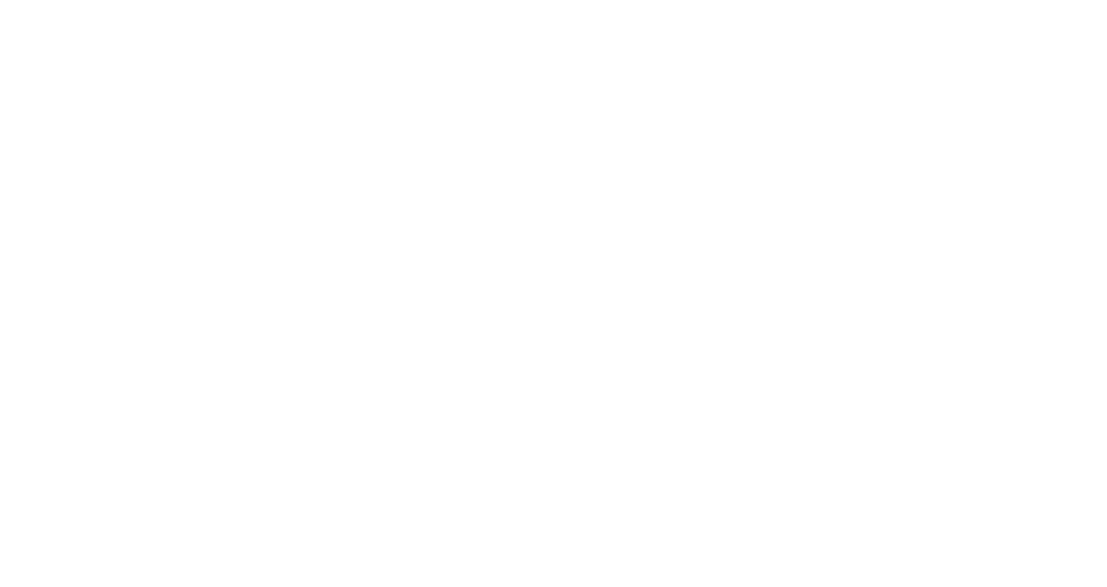 scroll, scrollTop: 0, scrollLeft: 0, axis: both 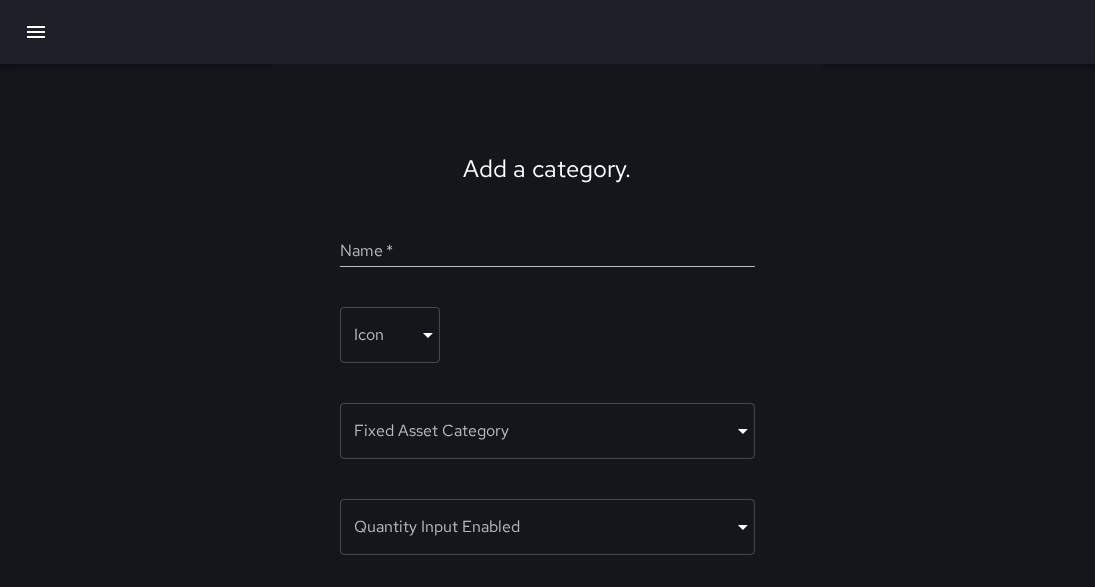 click 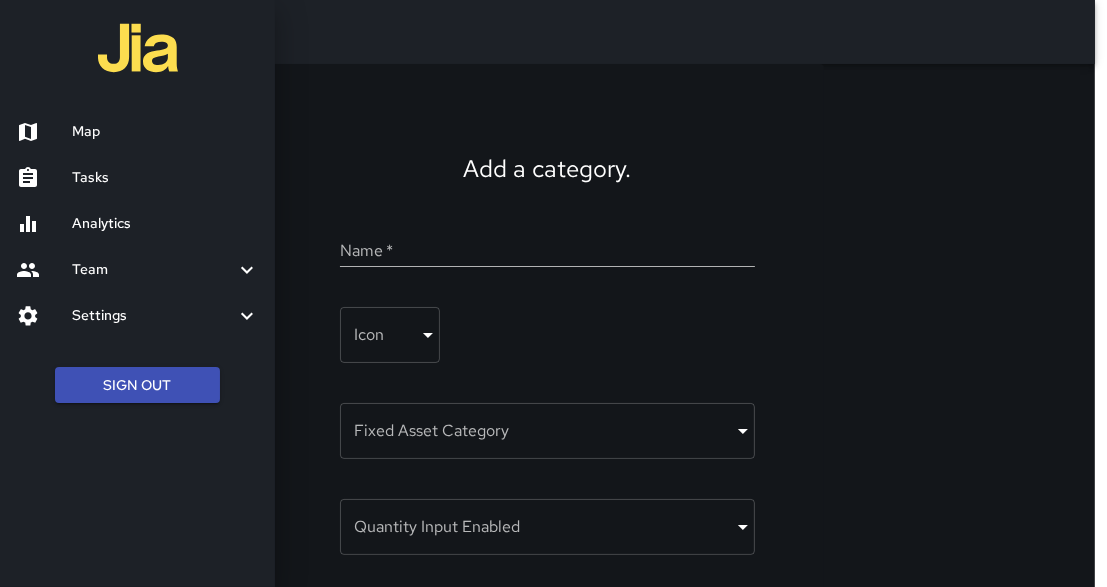 click on "Map" at bounding box center (165, 132) 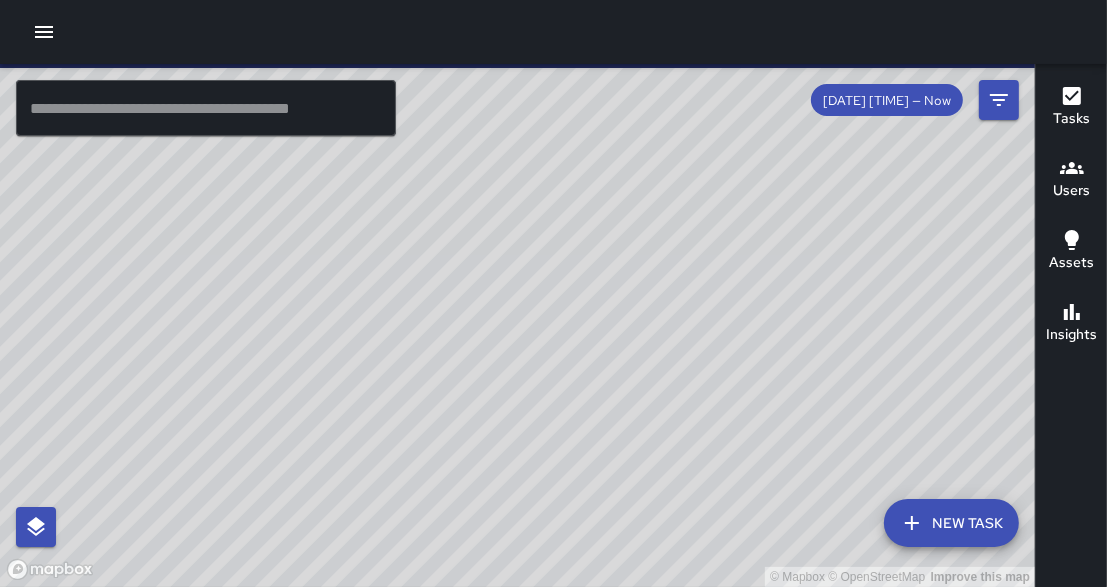 click at bounding box center (206, 108) 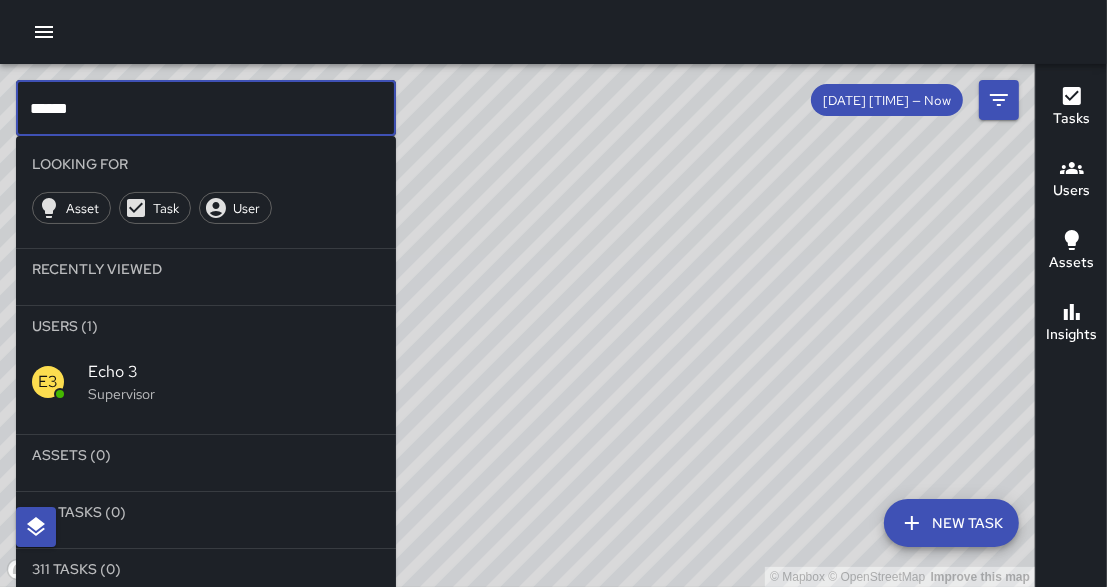 type on "******" 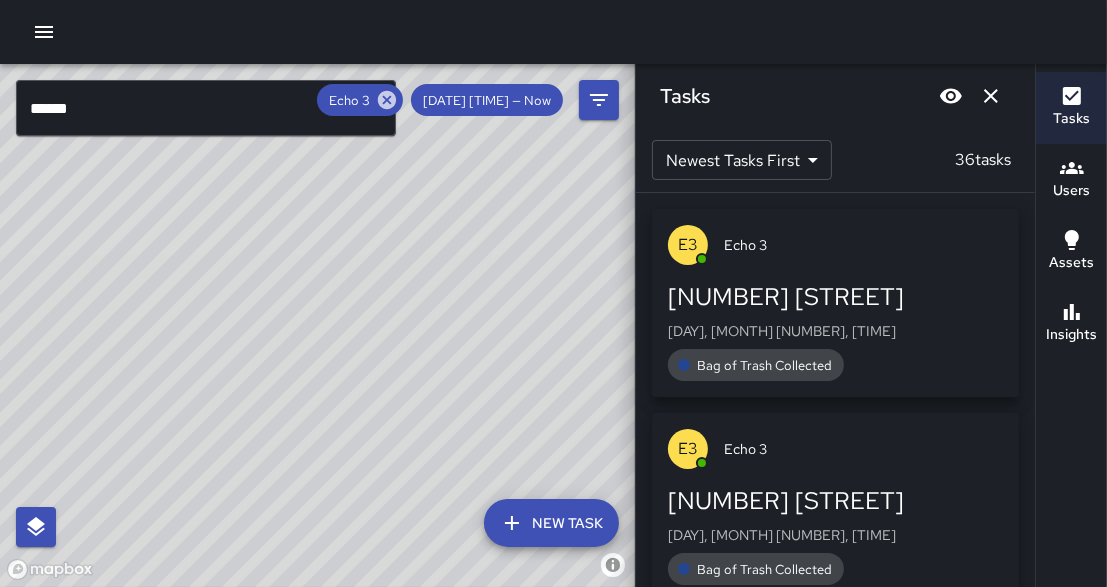 drag, startPoint x: 498, startPoint y: 428, endPoint x: 529, endPoint y: 303, distance: 128.78665 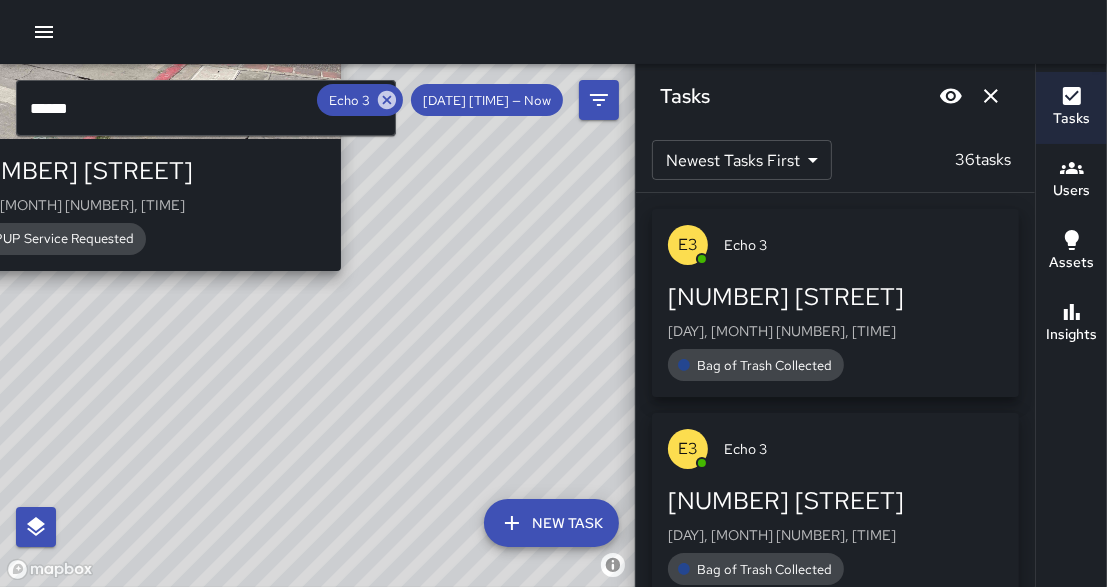 click on "© Mapbox   © OpenStreetMap   Improve this map E3 Echo 3 1180 Broadway Fri, Aug 1, 3:39 PM TPUP Service Requested" at bounding box center (317, 325) 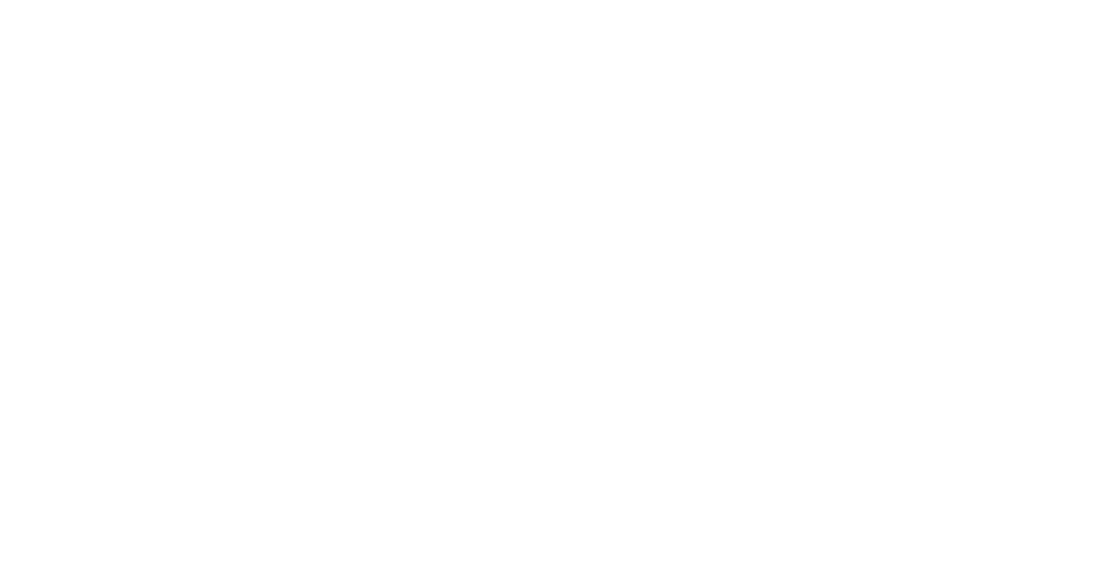 scroll, scrollTop: 0, scrollLeft: 0, axis: both 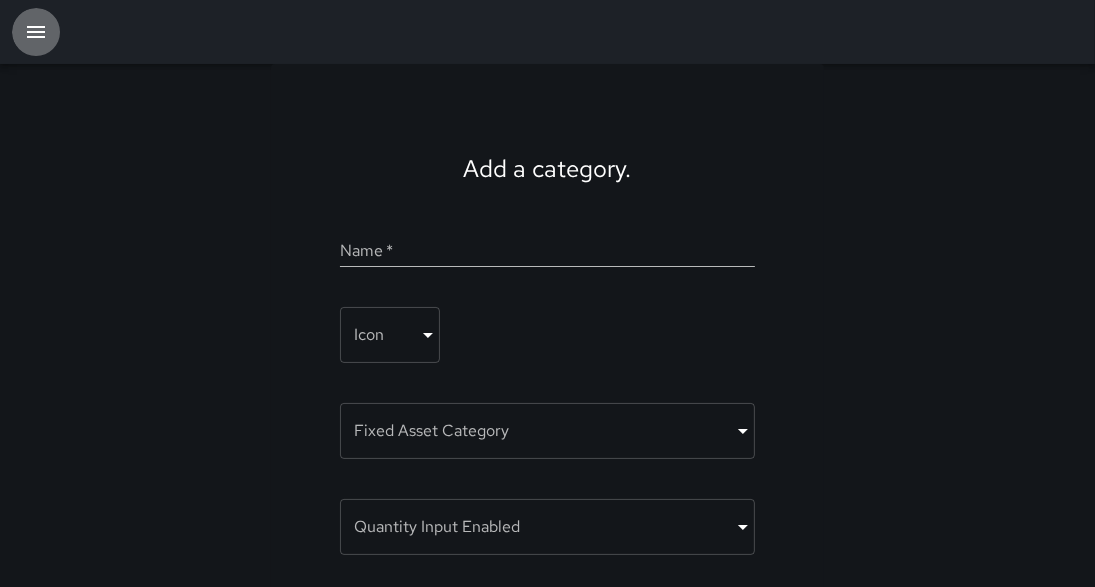 click 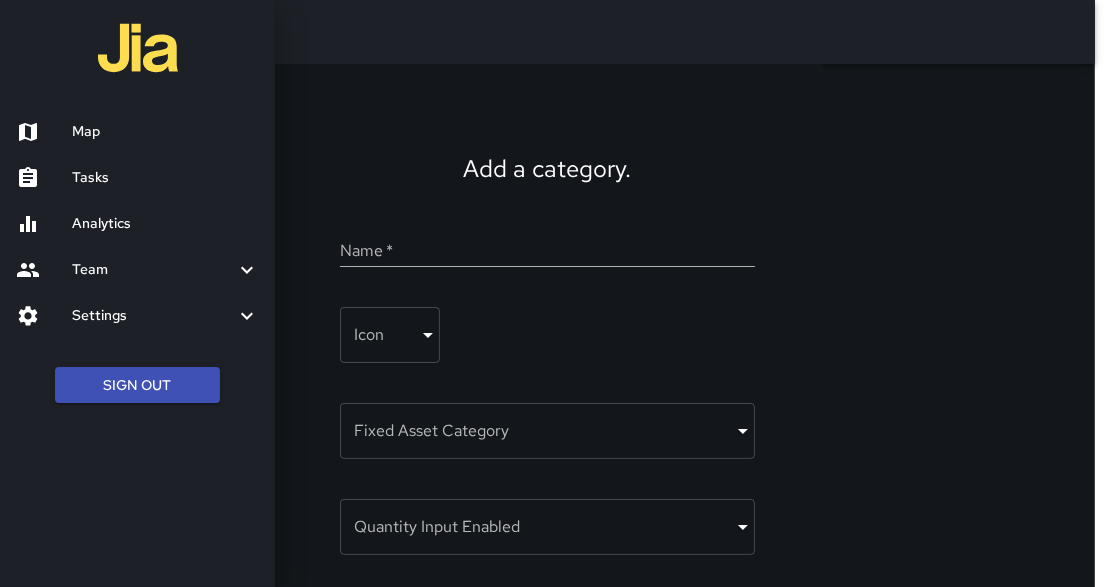 click on "Map" at bounding box center (165, 132) 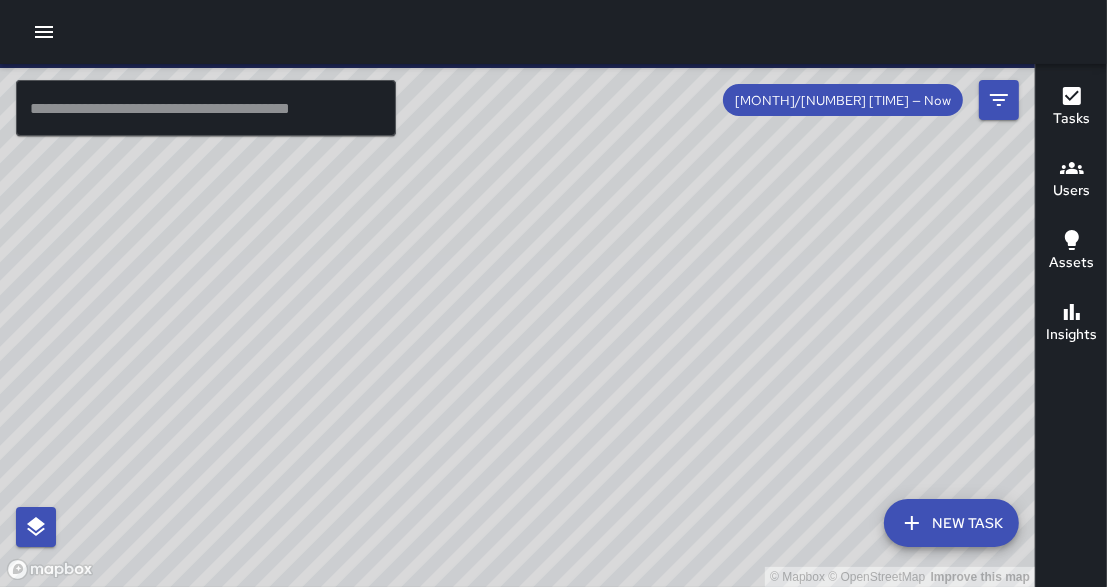 drag, startPoint x: 652, startPoint y: 382, endPoint x: 665, endPoint y: 338, distance: 45.88028 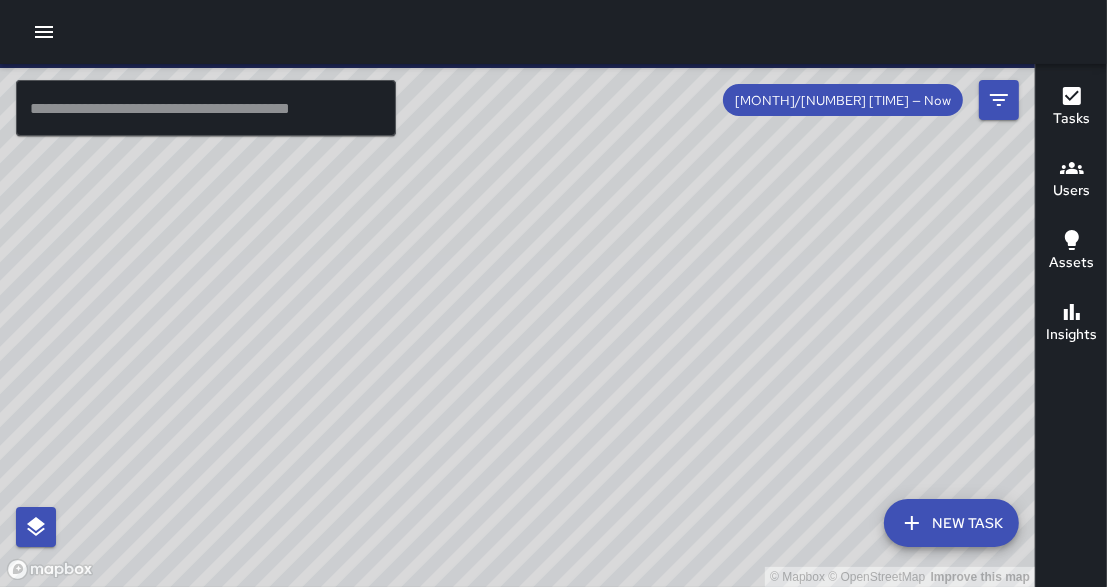 click on "© Mapbox   © OpenStreetMap   Improve this map" at bounding box center [517, 325] 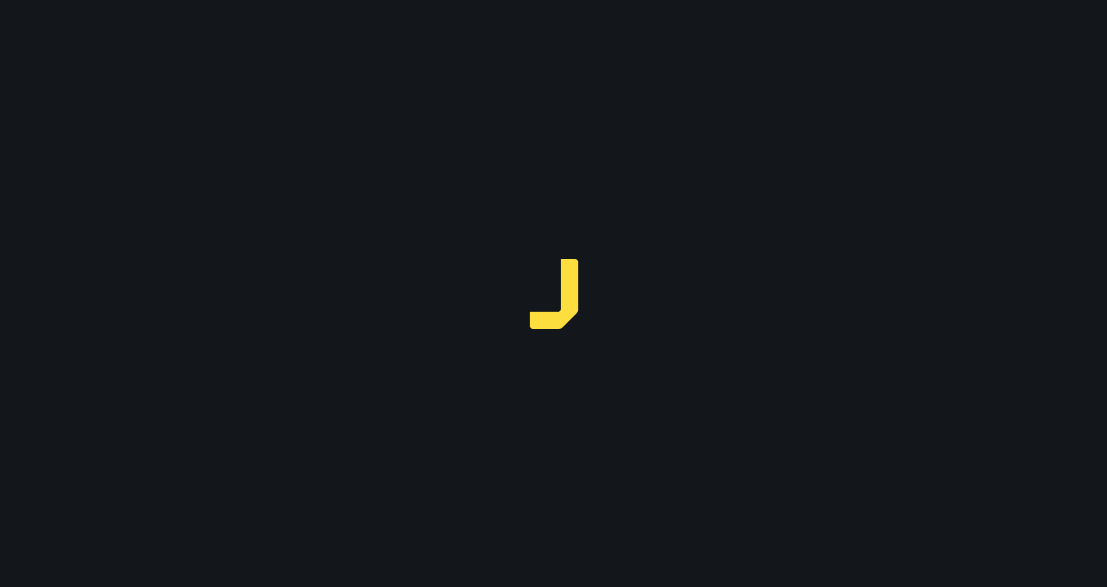 scroll, scrollTop: 0, scrollLeft: 0, axis: both 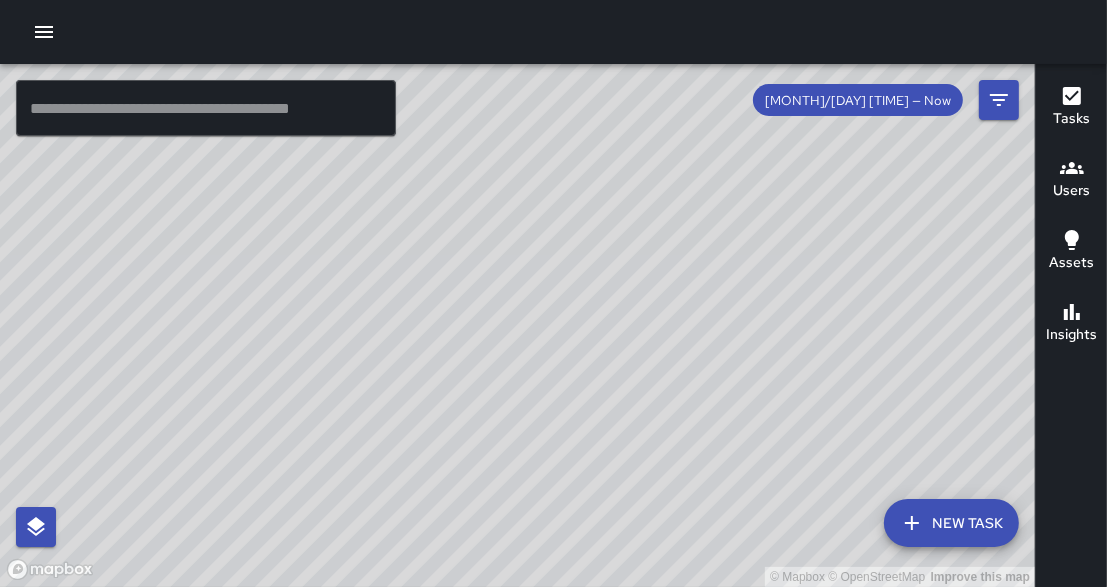 drag, startPoint x: 358, startPoint y: 463, endPoint x: 490, endPoint y: 48, distance: 435.4871 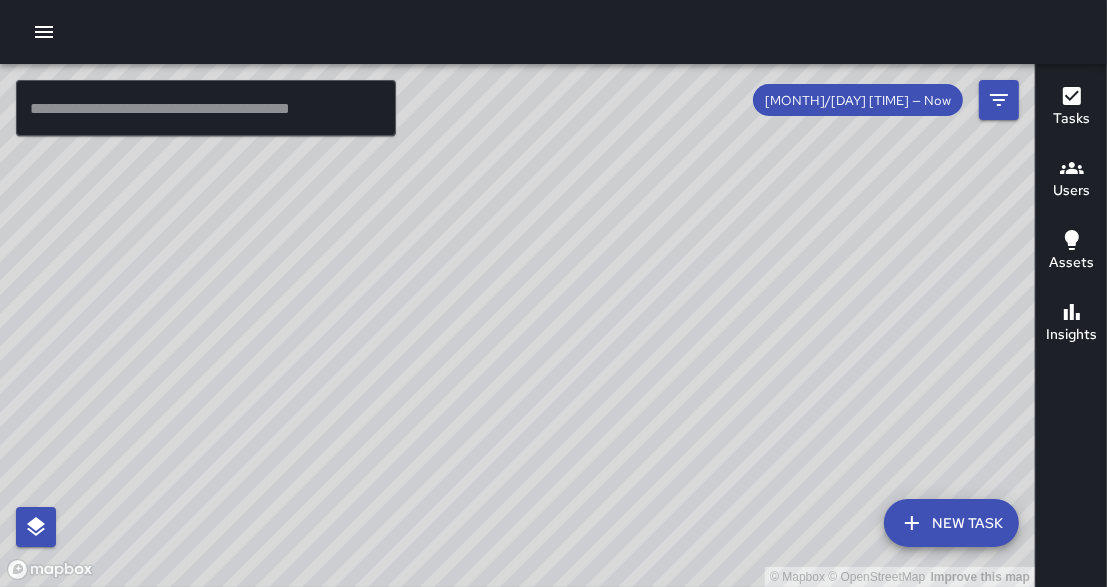 drag, startPoint x: 289, startPoint y: 452, endPoint x: 531, endPoint y: 146, distance: 390.12817 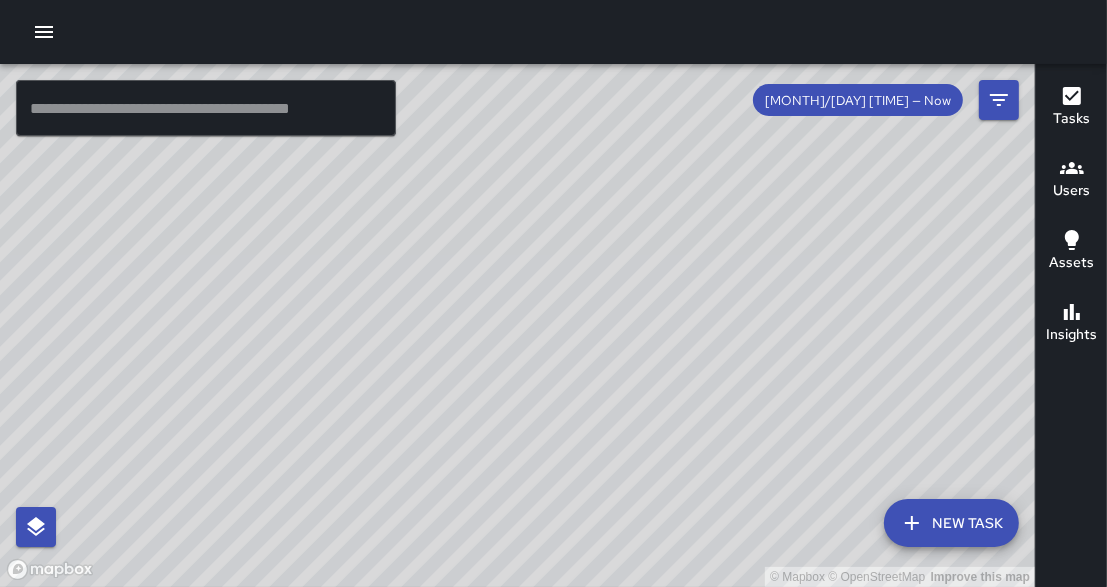drag, startPoint x: 638, startPoint y: 361, endPoint x: 660, endPoint y: 350, distance: 24.596748 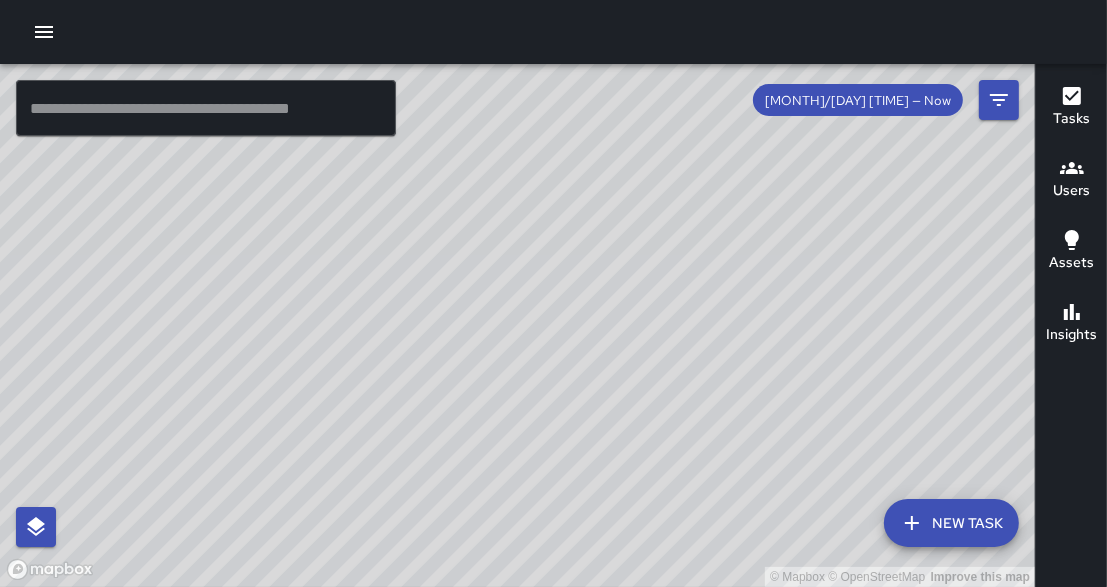 click on "© Mapbox   © OpenStreetMap   Improve this map" at bounding box center (517, 325) 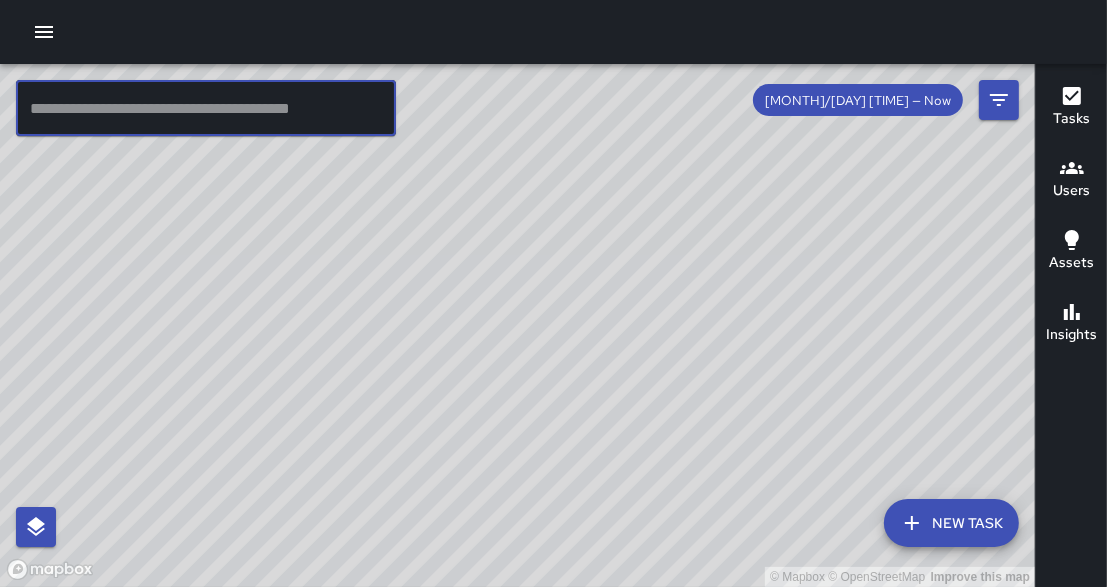 click at bounding box center (206, 108) 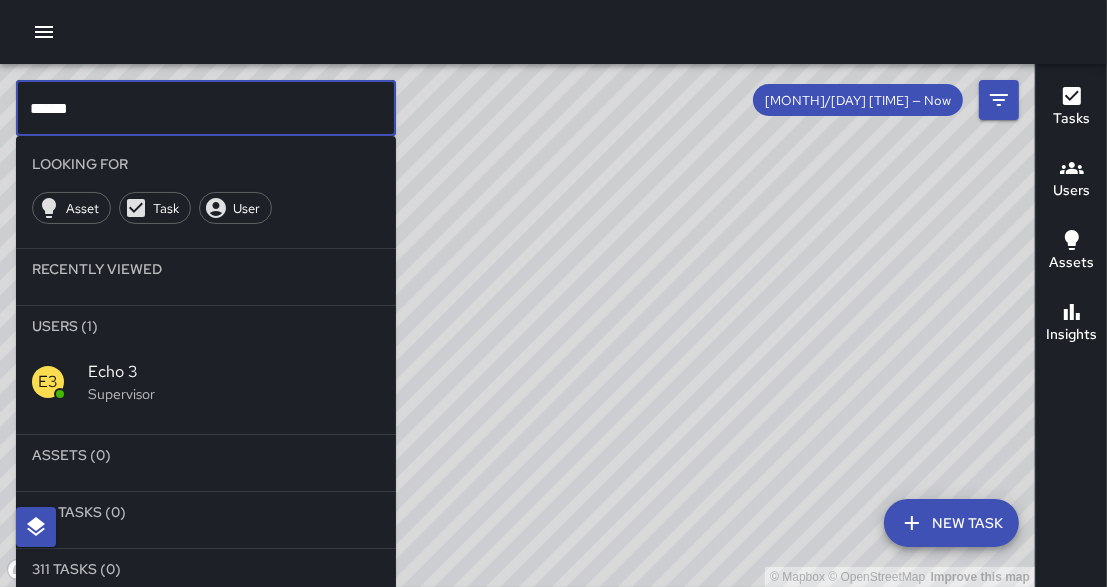click on "Echo 3" at bounding box center [234, 372] 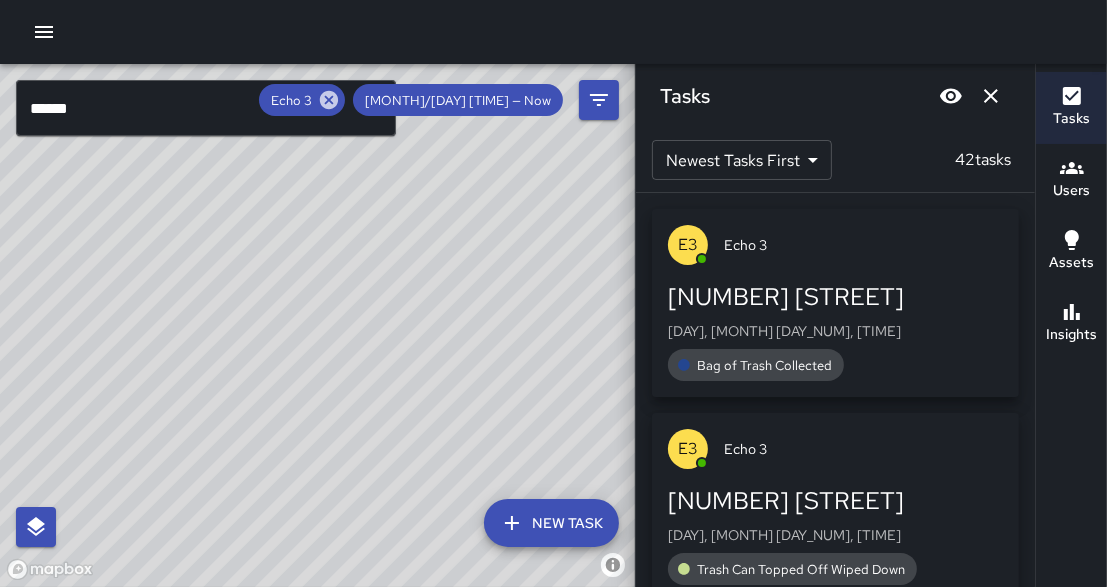 click 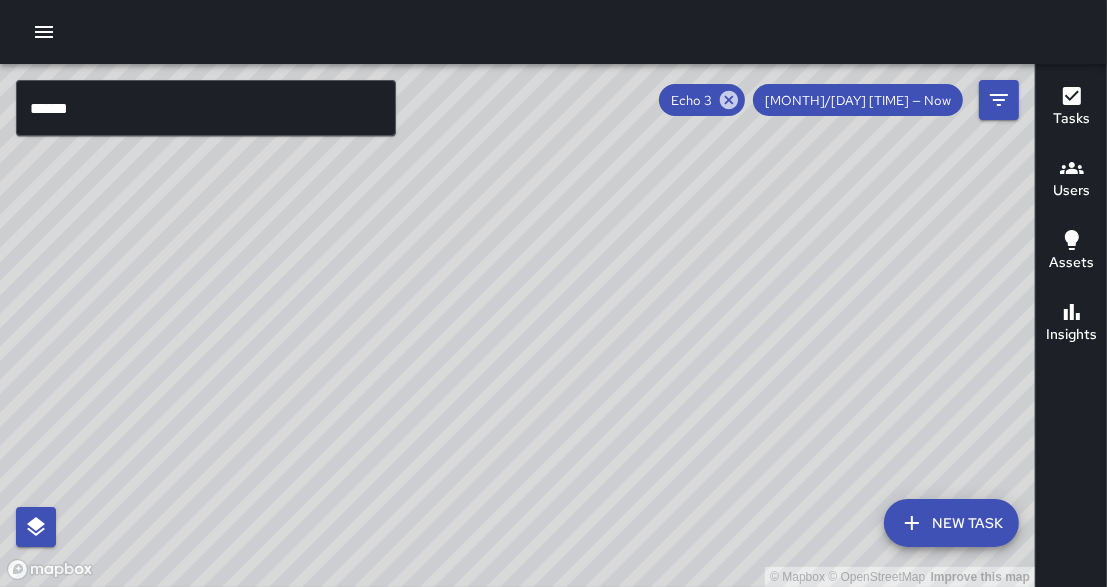 drag, startPoint x: 360, startPoint y: 495, endPoint x: 563, endPoint y: 291, distance: 287.79333 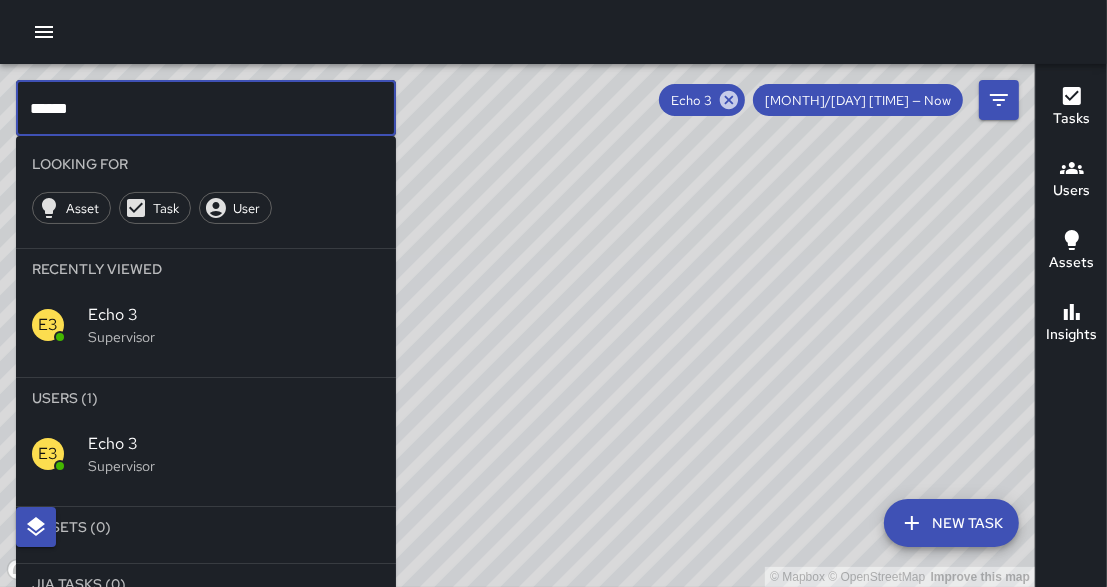 click on "******" at bounding box center (206, 108) 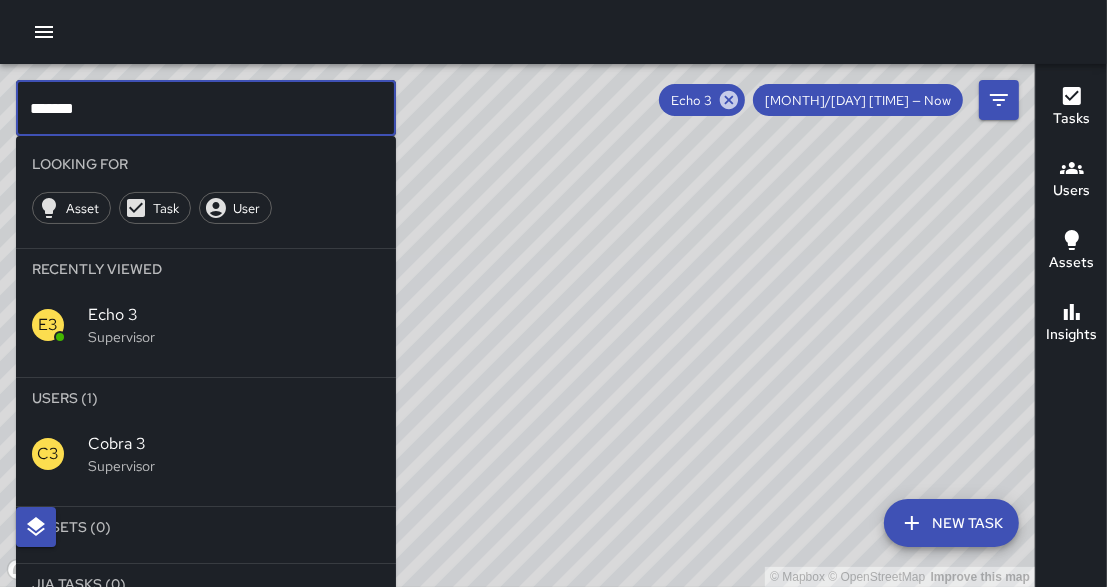 click on "Supervisor" at bounding box center (234, 466) 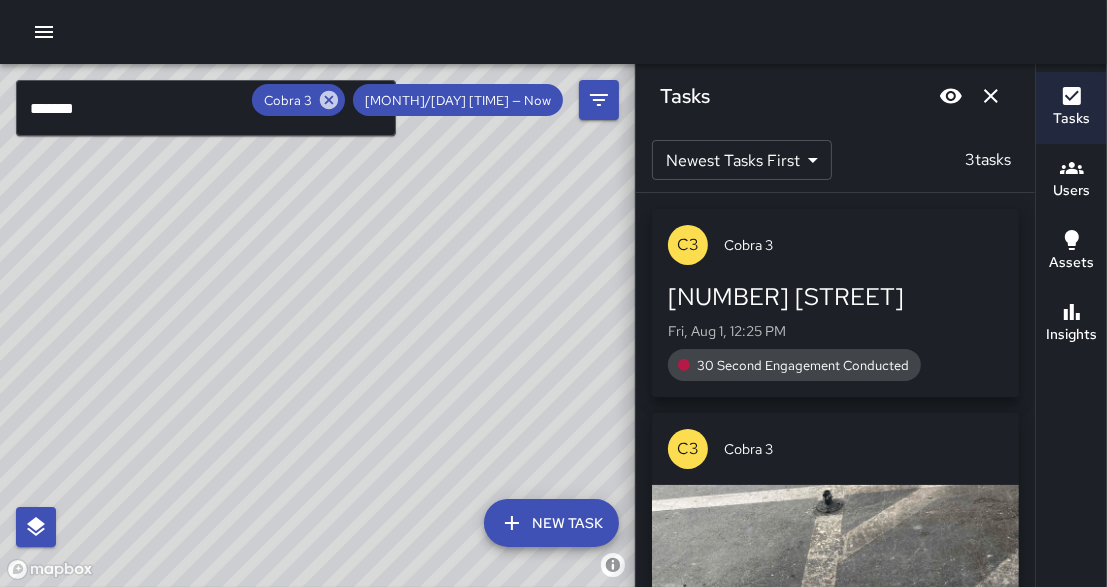 drag, startPoint x: 403, startPoint y: 258, endPoint x: 319, endPoint y: 472, distance: 229.89563 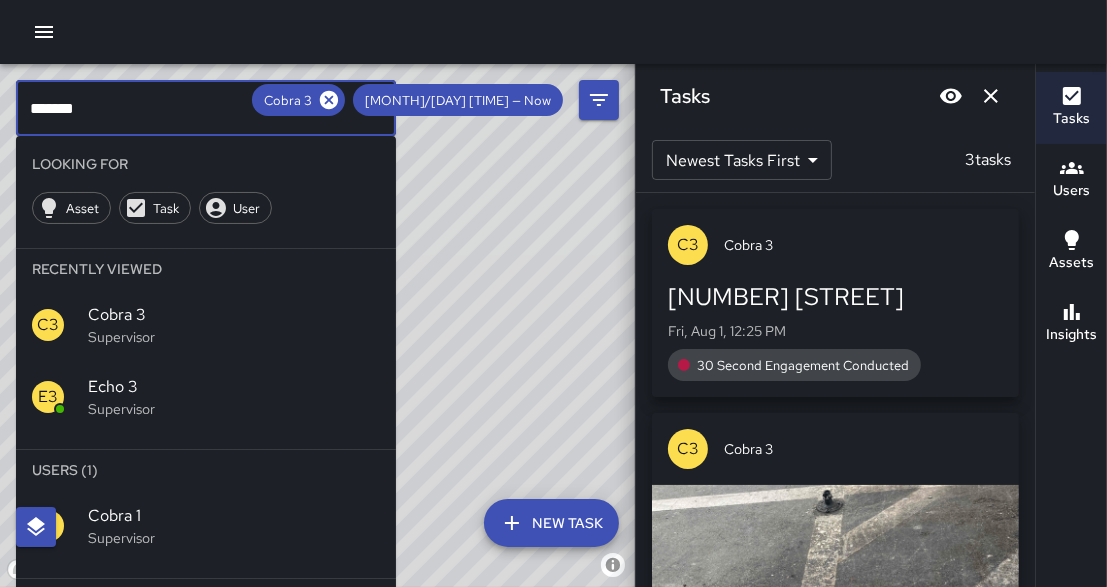 click 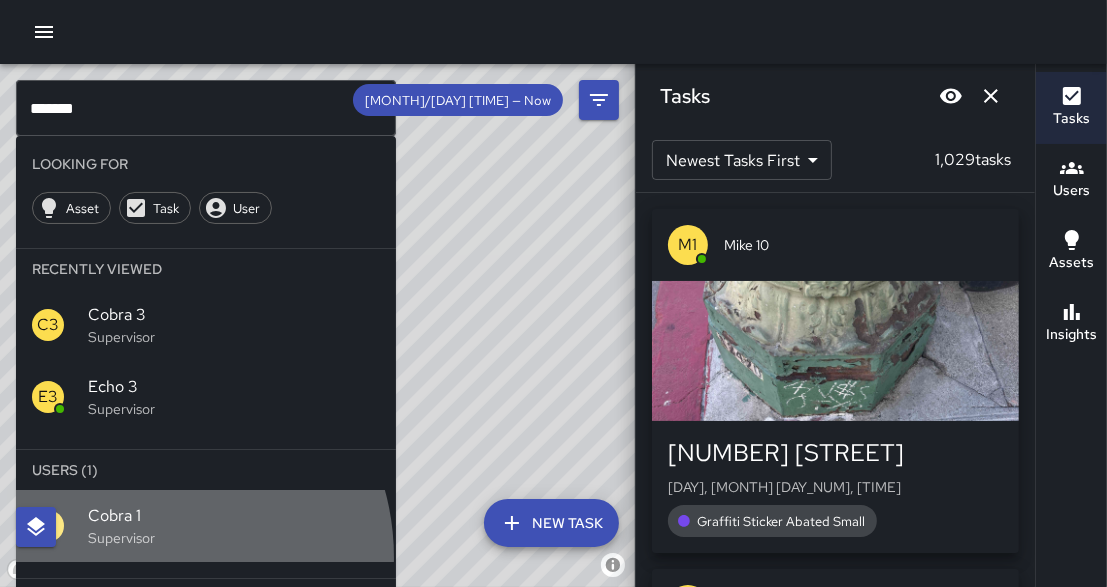 click on "C1 Cobra 1 Supervisor" at bounding box center (206, 526) 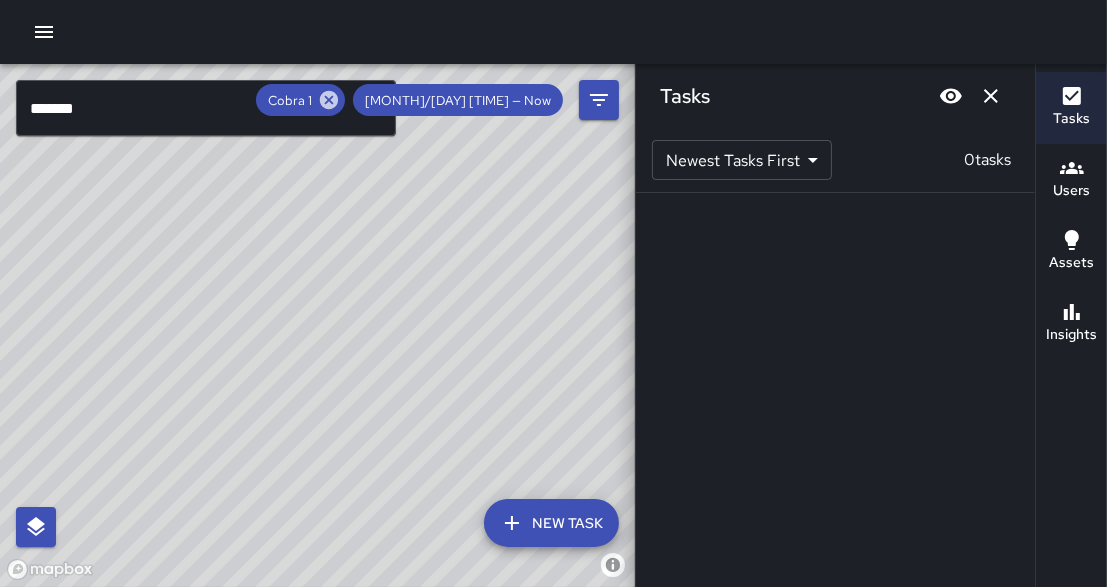 drag, startPoint x: 302, startPoint y: 486, endPoint x: 525, endPoint y: 224, distance: 344.05377 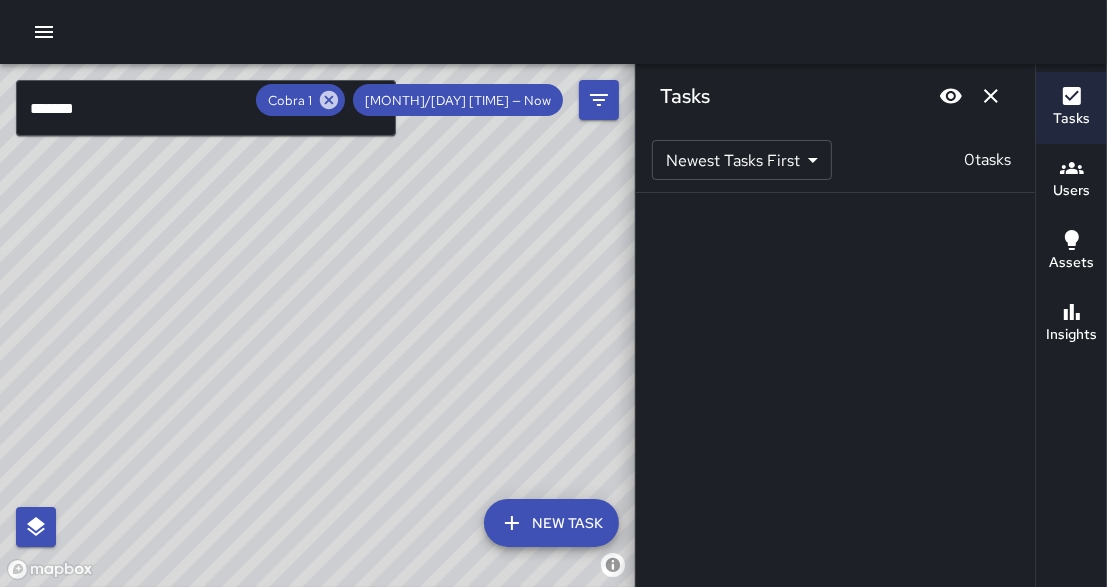 drag, startPoint x: 434, startPoint y: 454, endPoint x: 242, endPoint y: 578, distance: 228.56071 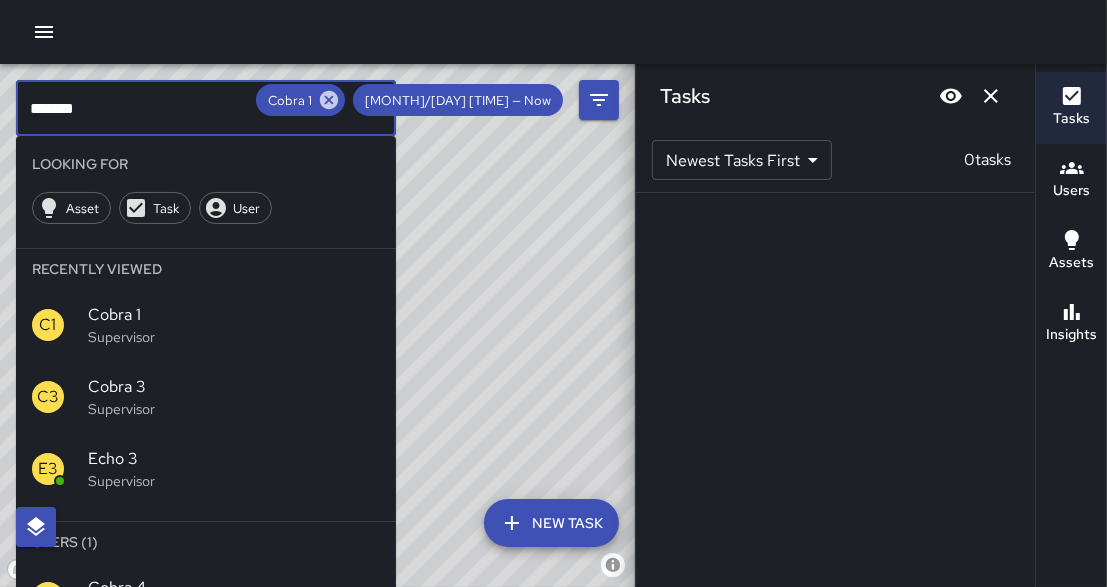 scroll, scrollTop: 76, scrollLeft: 0, axis: vertical 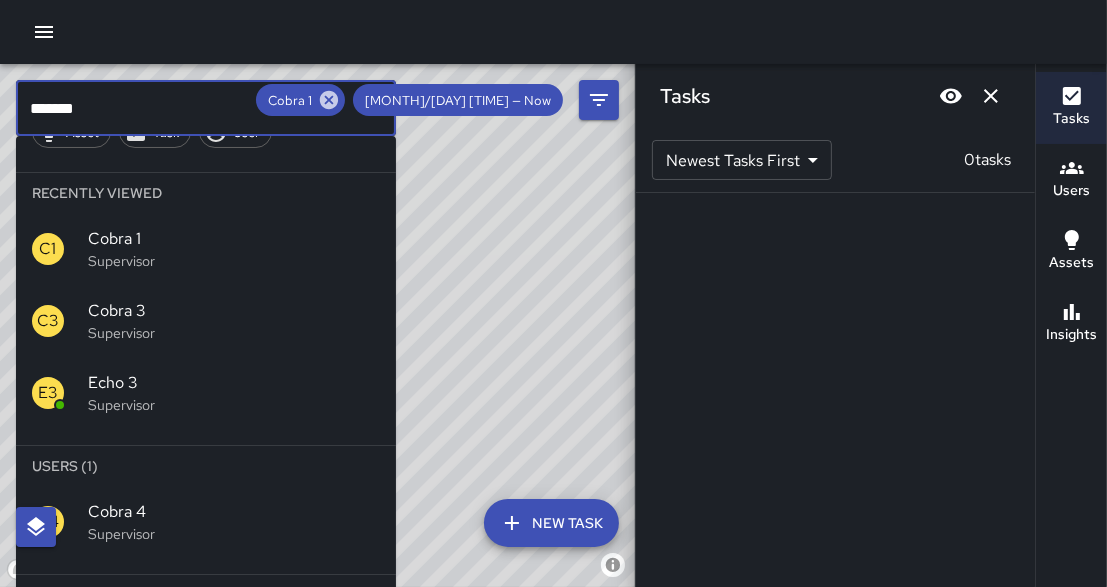 type on "*******" 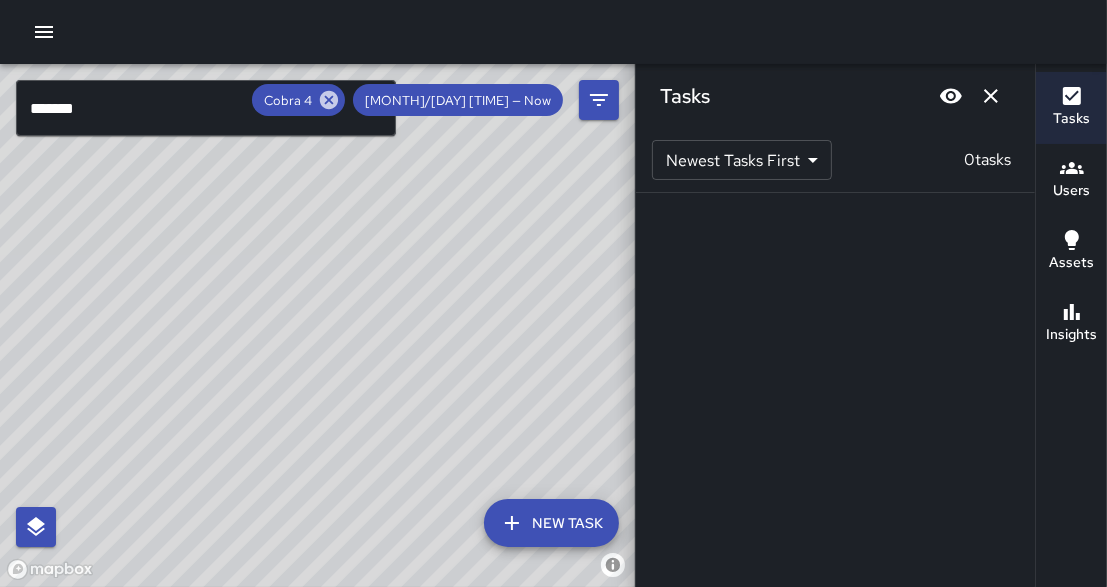 drag, startPoint x: 262, startPoint y: 527, endPoint x: 397, endPoint y: 226, distance: 329.88785 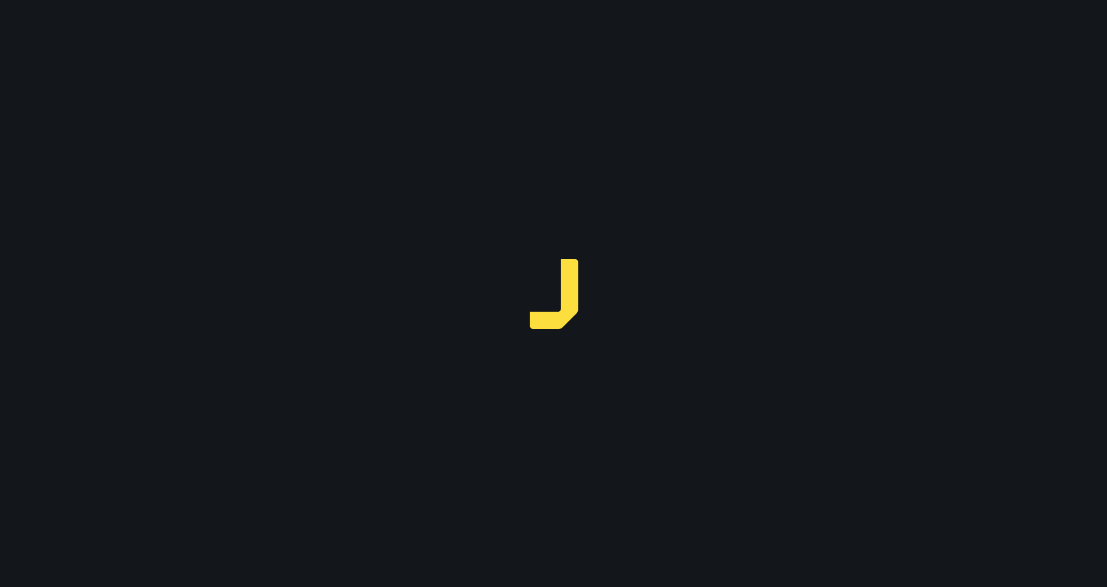 scroll, scrollTop: 0, scrollLeft: 0, axis: both 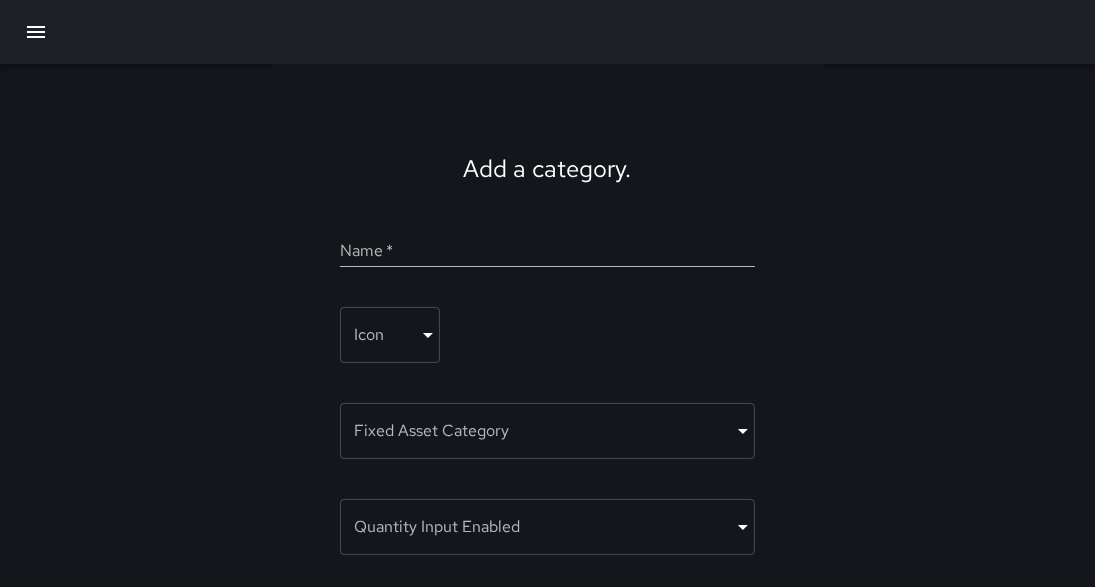click 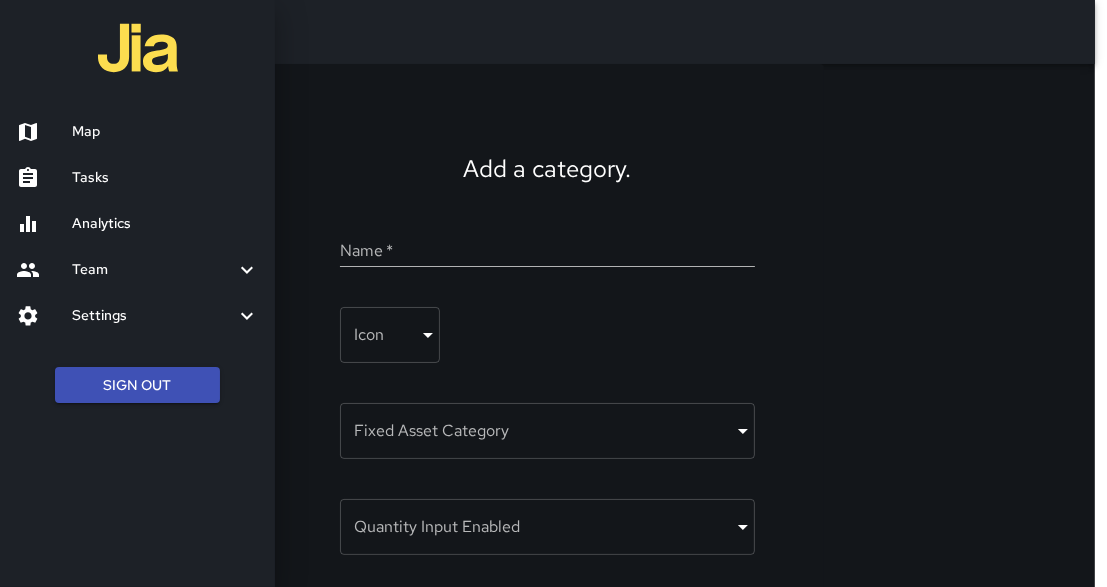 click on "Map" at bounding box center (165, 132) 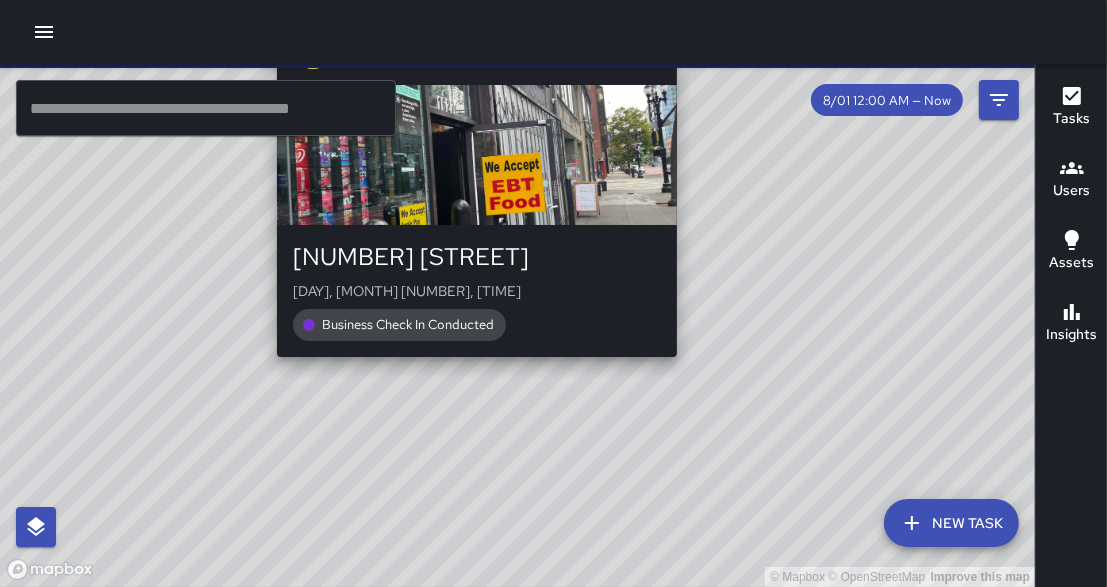drag, startPoint x: 477, startPoint y: 365, endPoint x: 454, endPoint y: 370, distance: 23.537205 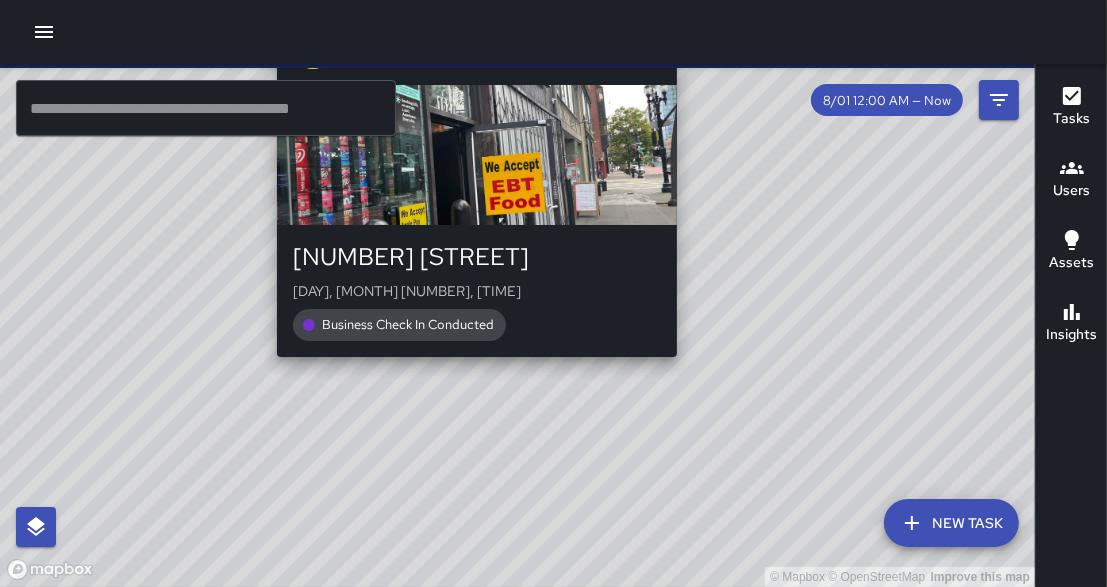 click on "© Mapbox   © OpenStreetMap   Improve this map M8 Mike 8 [NUMBER] [STREET] [DAY], [MONTH] [NUMBER], [TIME] Business Check In Conducted" at bounding box center [517, 325] 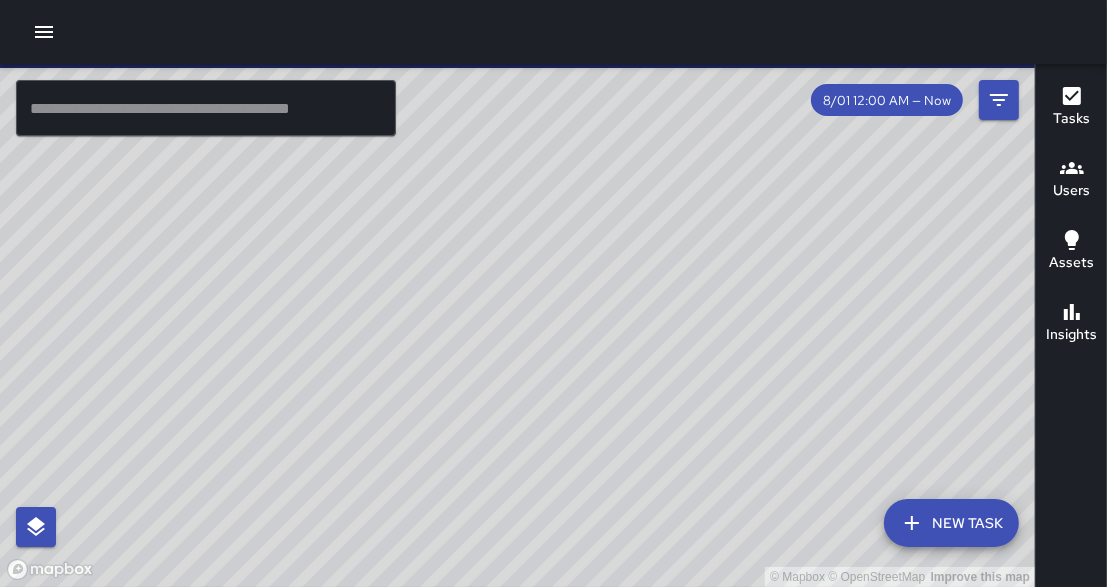 drag, startPoint x: 455, startPoint y: 396, endPoint x: 620, endPoint y: 378, distance: 165.97891 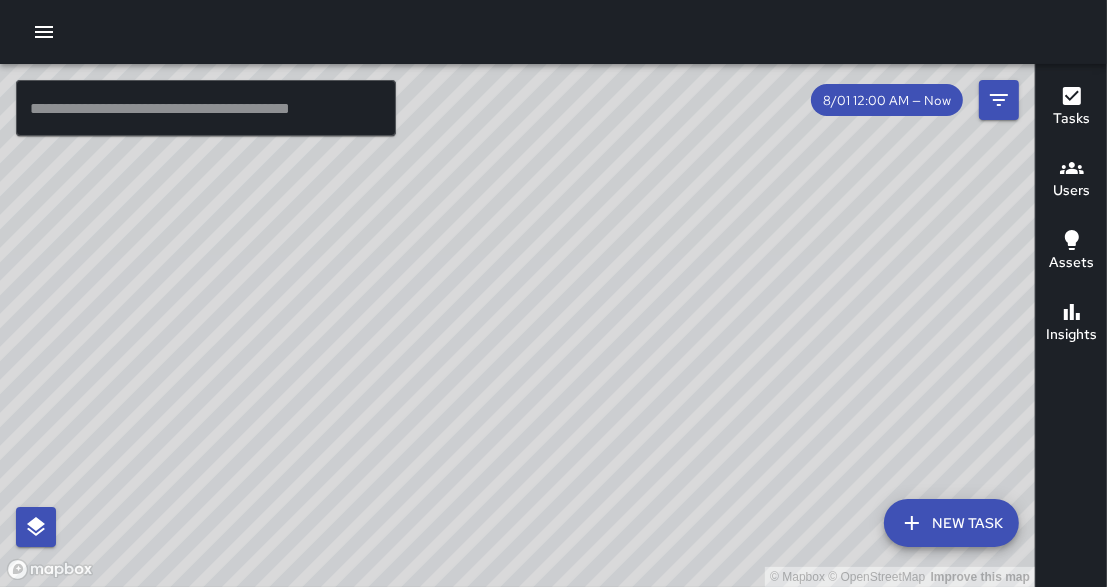 drag, startPoint x: 431, startPoint y: 367, endPoint x: 634, endPoint y: 445, distance: 217.46954 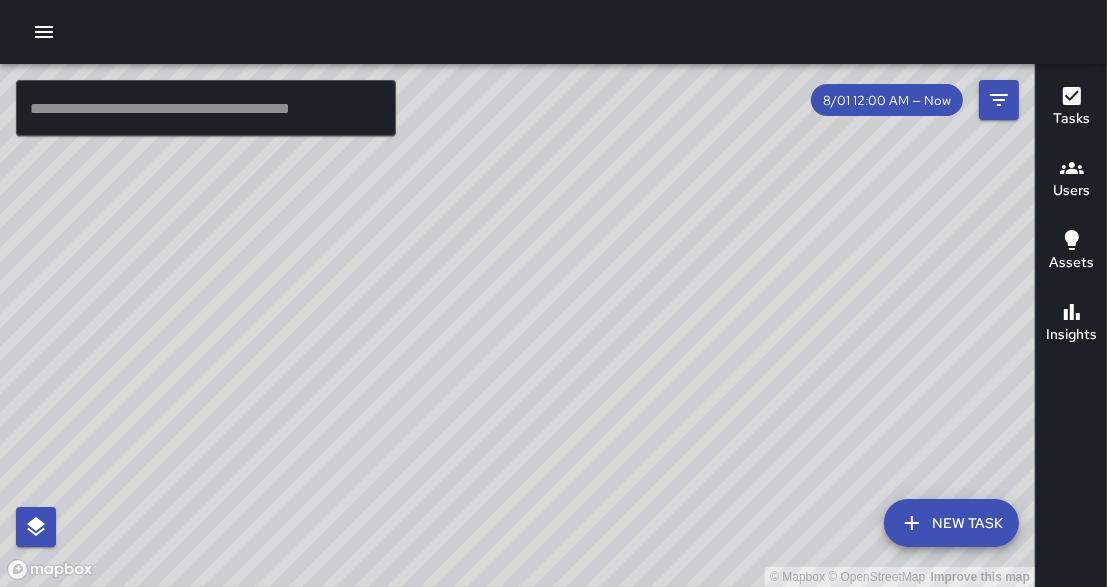 drag, startPoint x: 412, startPoint y: 169, endPoint x: 579, endPoint y: 112, distance: 176.45963 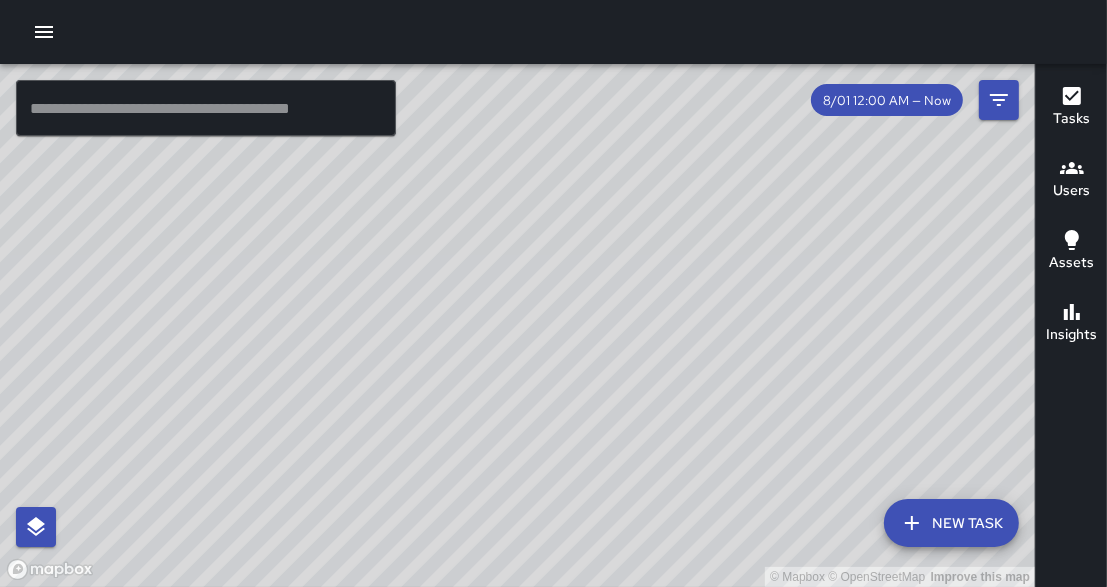 click on "© Mapbox   © OpenStreetMap   Improve this map" at bounding box center (517, 325) 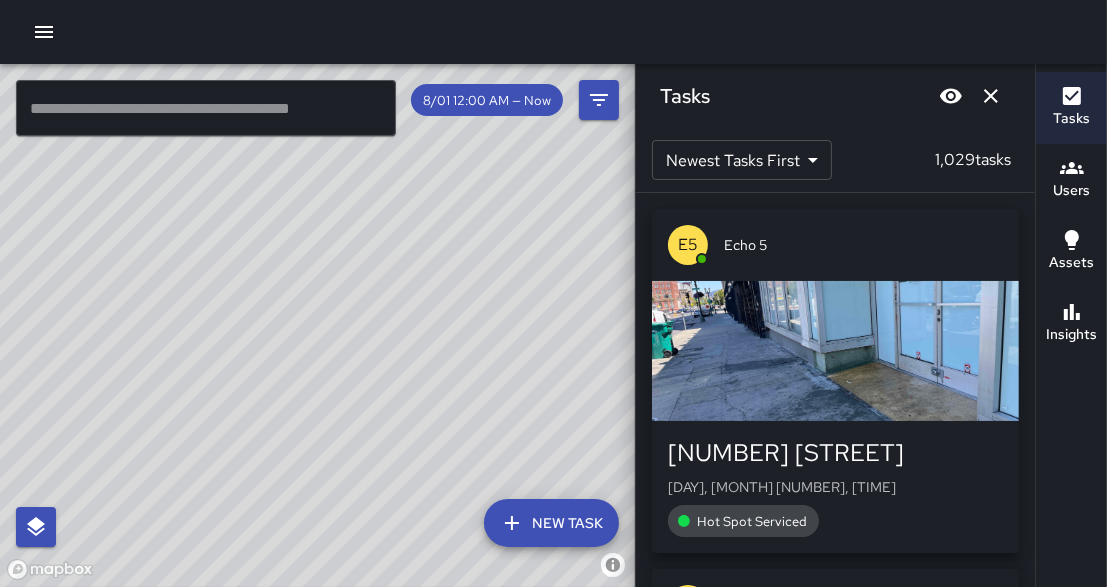 drag, startPoint x: 1034, startPoint y: 271, endPoint x: 1037, endPoint y: 229, distance: 42.107006 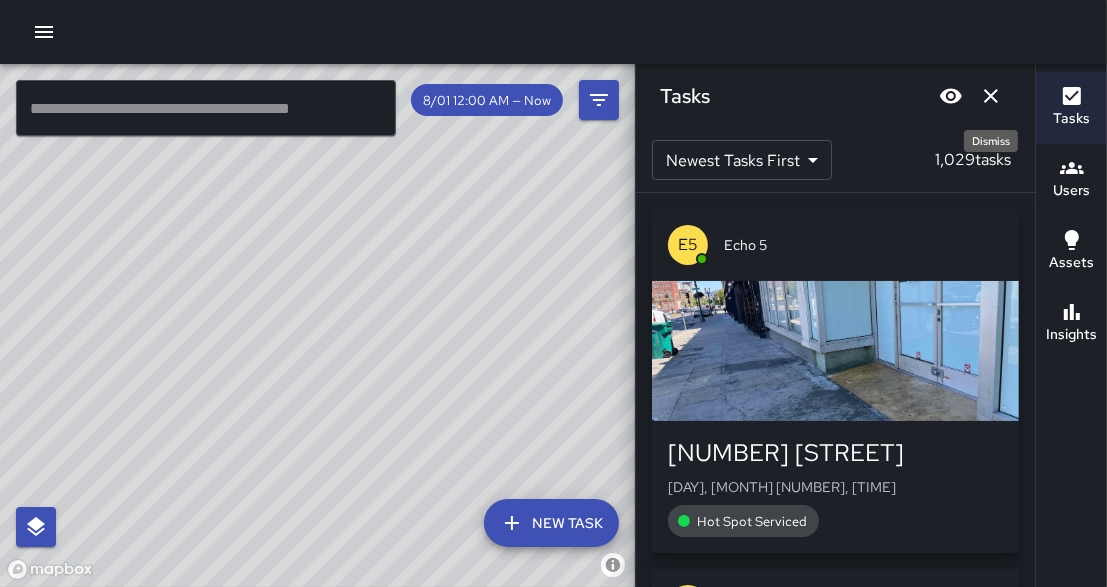 click 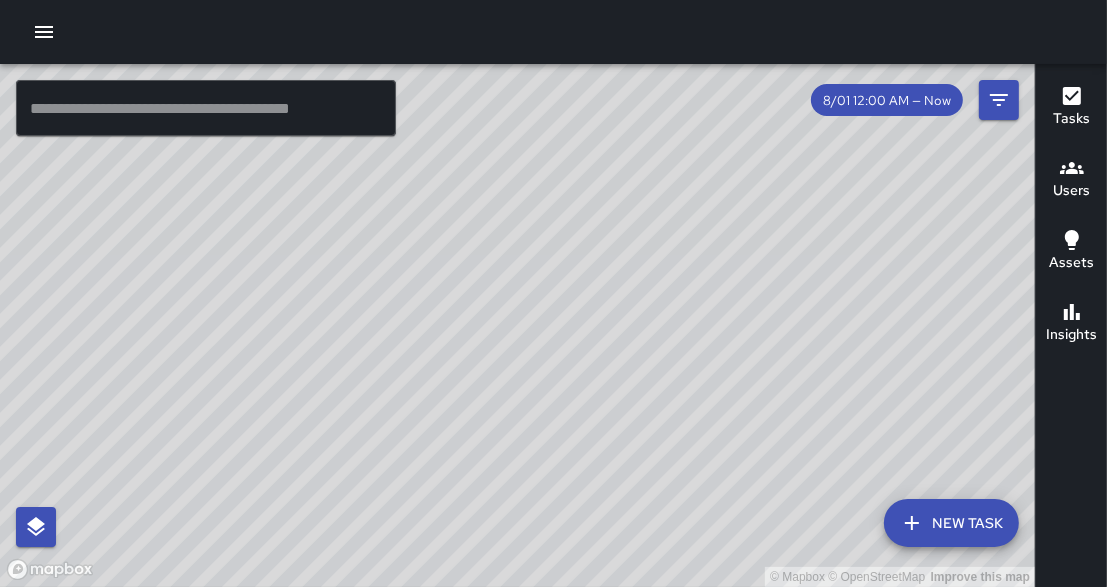 click at bounding box center (206, 108) 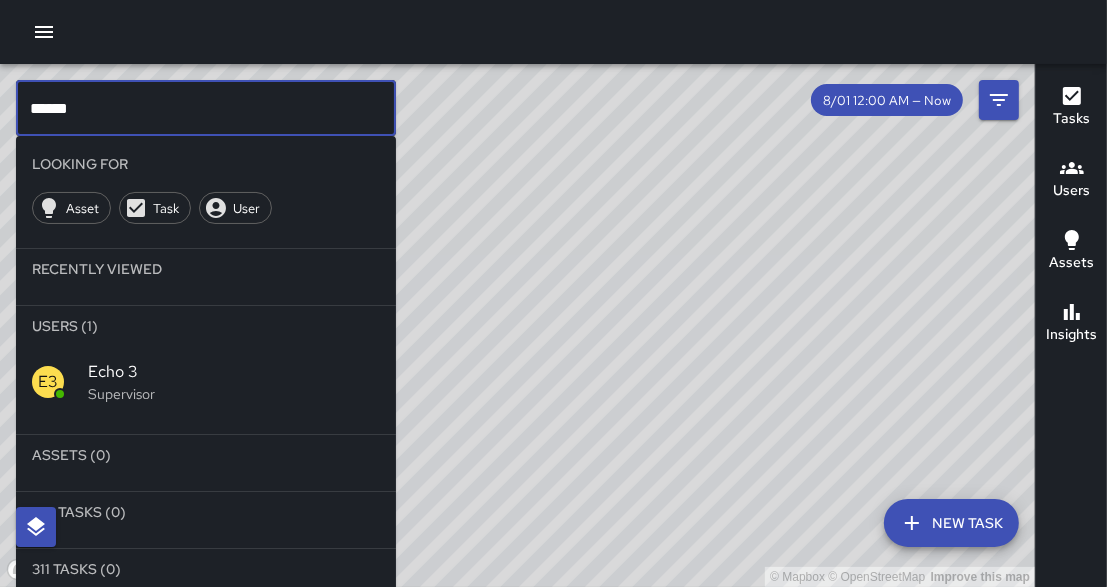 click on "Supervisor" at bounding box center (234, 394) 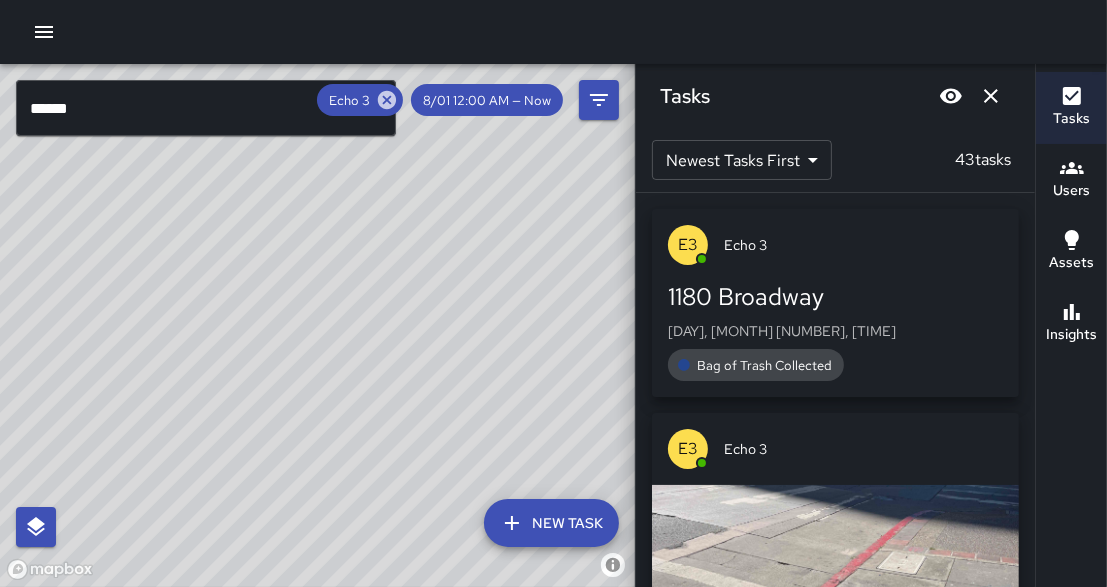click on "© Mapbox   © OpenStreetMap   Improve this map" at bounding box center (317, 325) 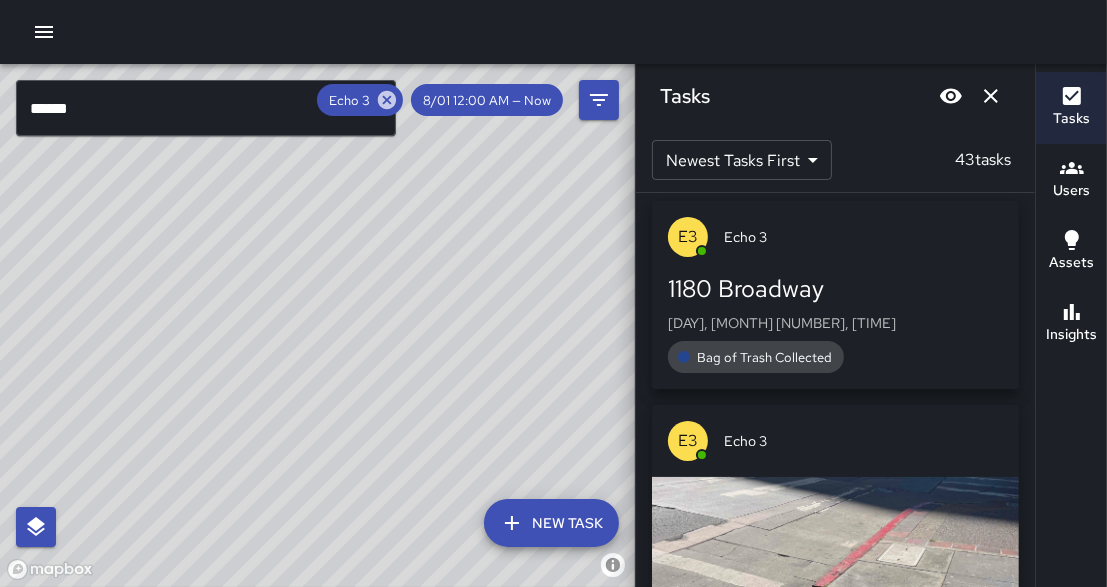 scroll, scrollTop: 0, scrollLeft: 0, axis: both 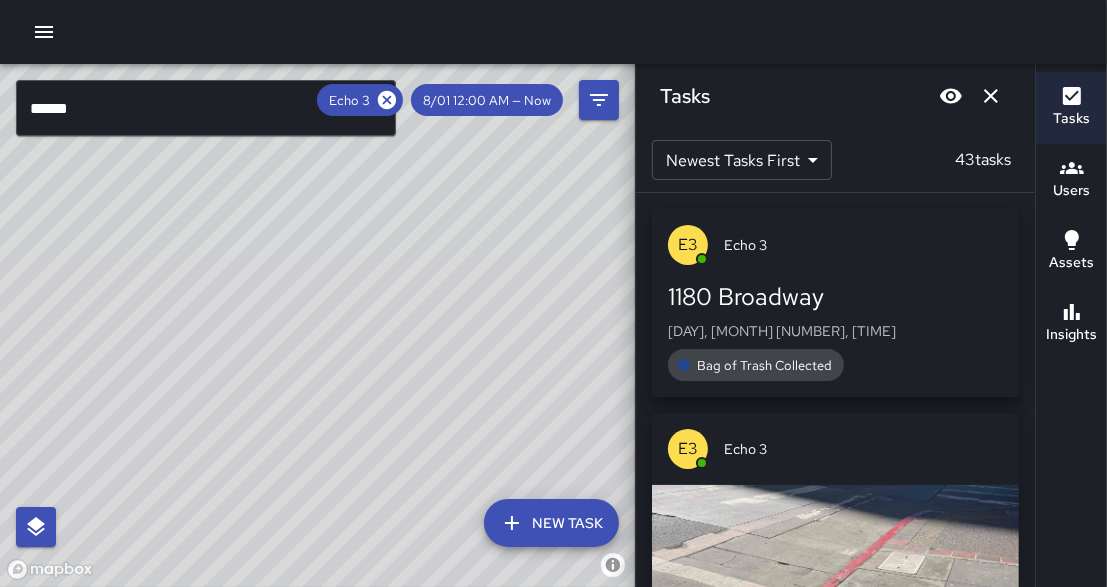 click 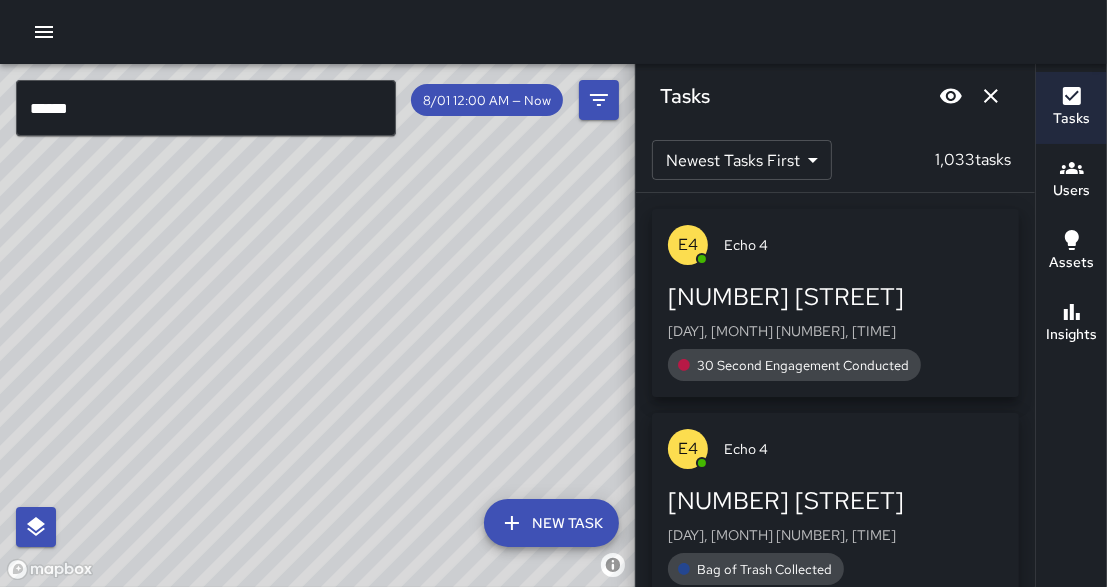 click 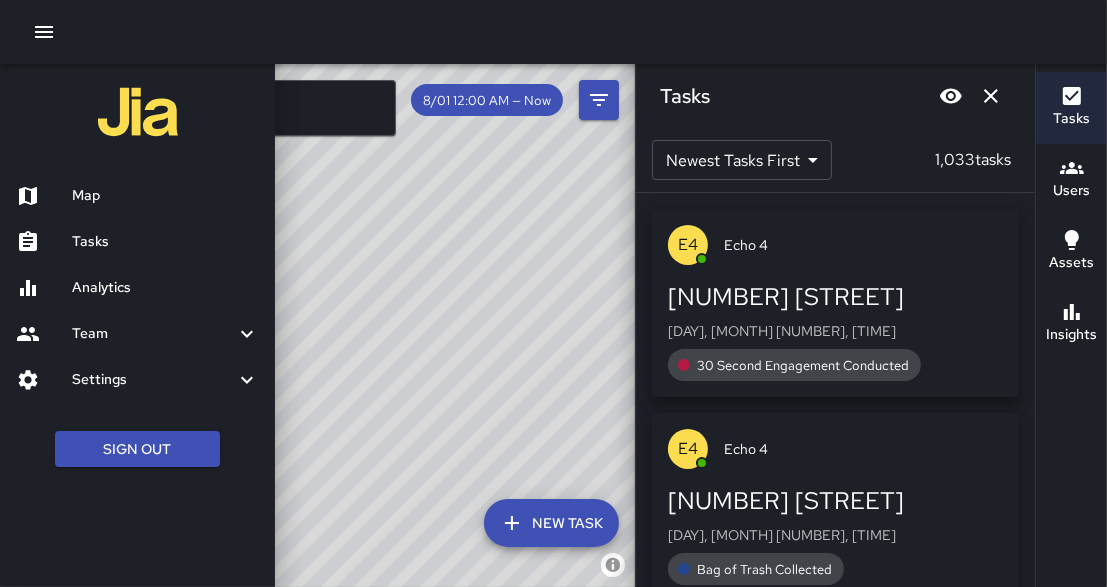 click on "Map" at bounding box center [165, 196] 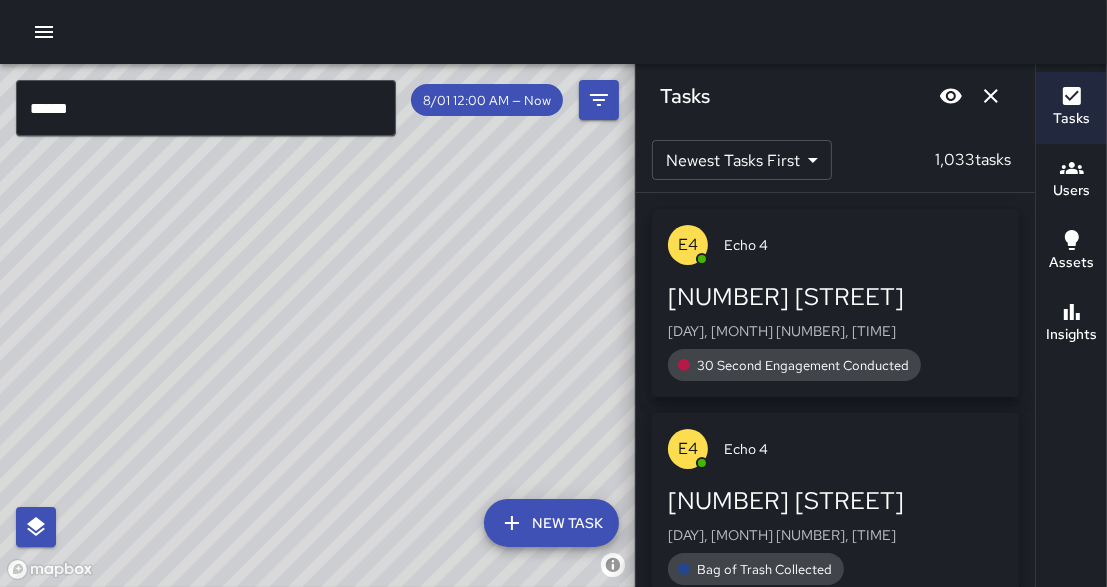 drag, startPoint x: 271, startPoint y: 346, endPoint x: 541, endPoint y: 312, distance: 272.13232 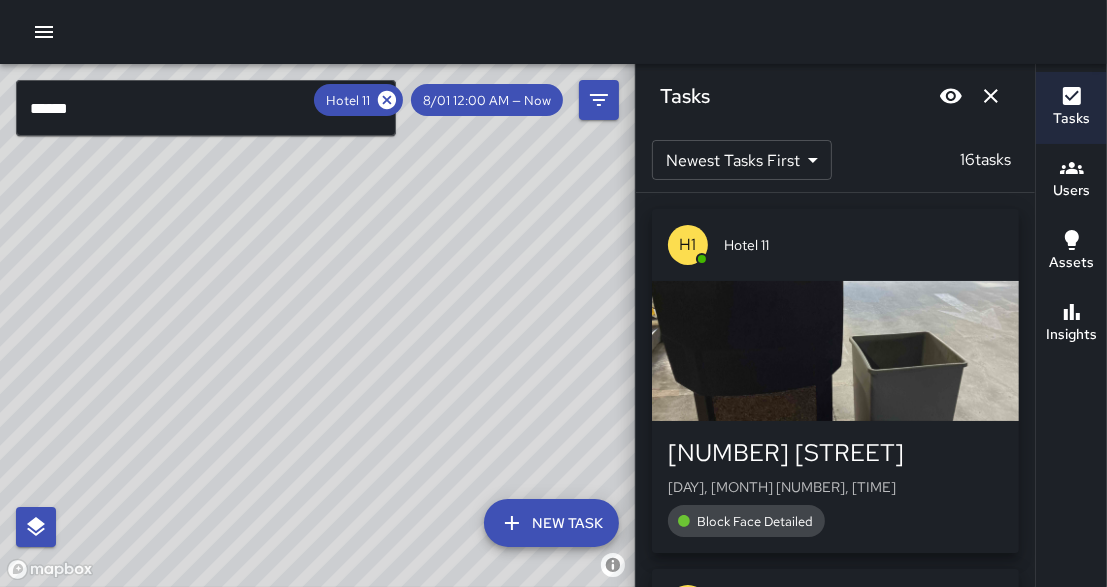 click 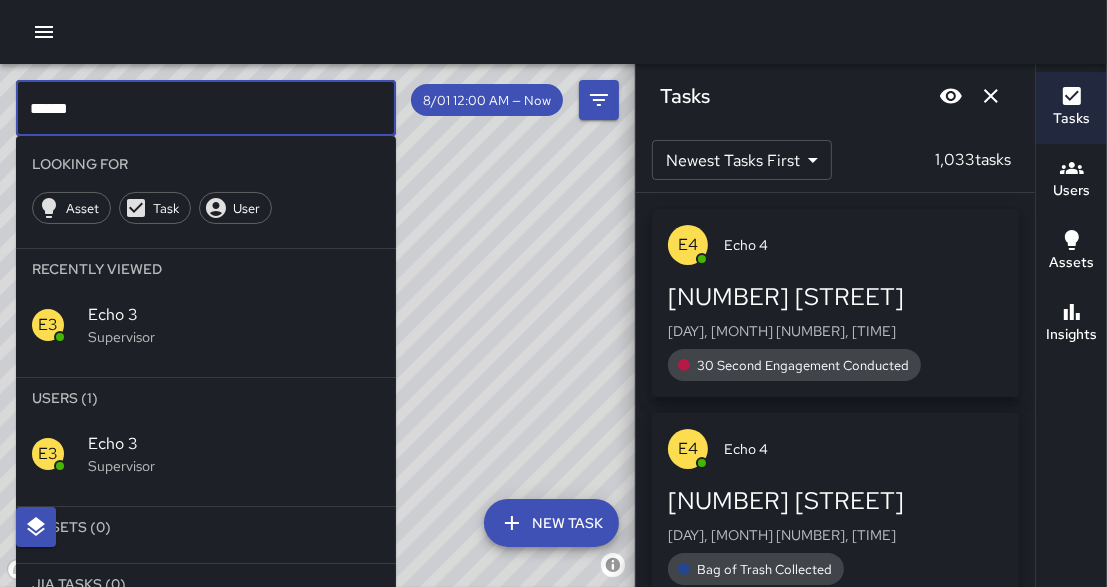click on "******" at bounding box center [206, 108] 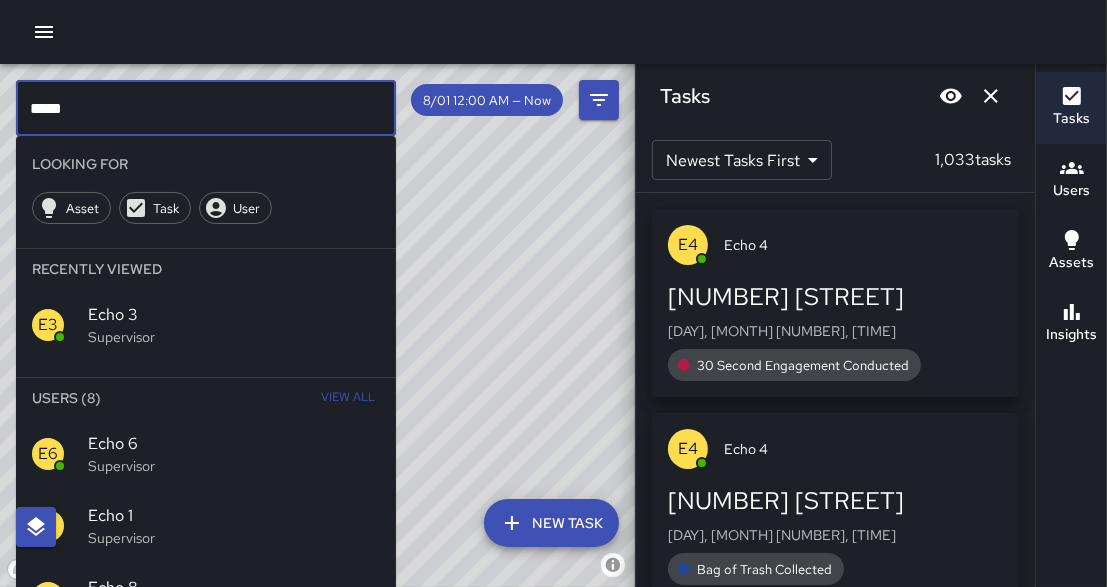 click on "© Mapbox   © OpenStreetMap   Improve this map" at bounding box center (317, 325) 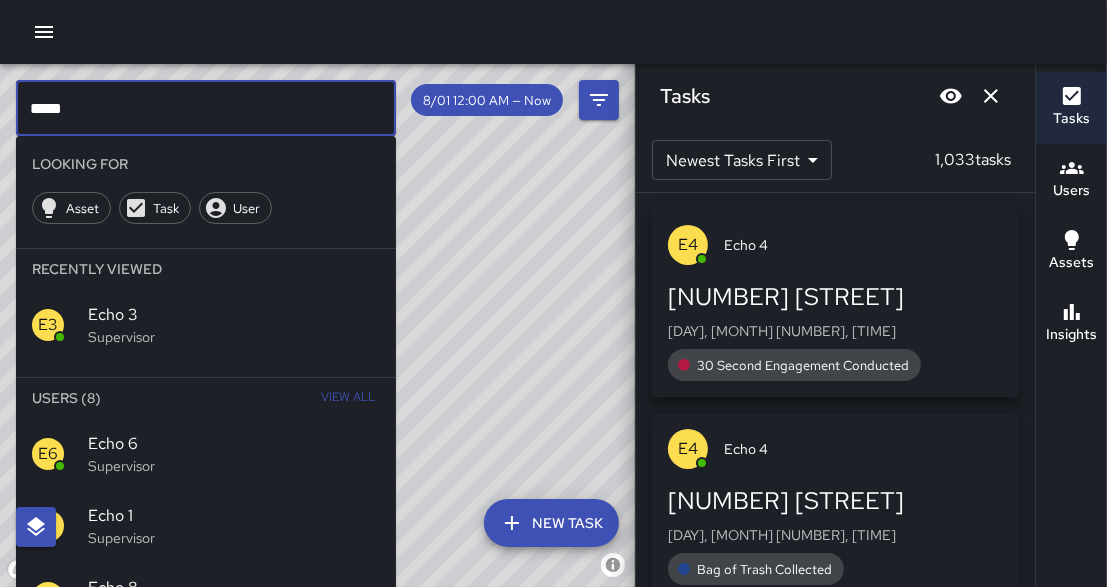 click on "****" at bounding box center (206, 108) 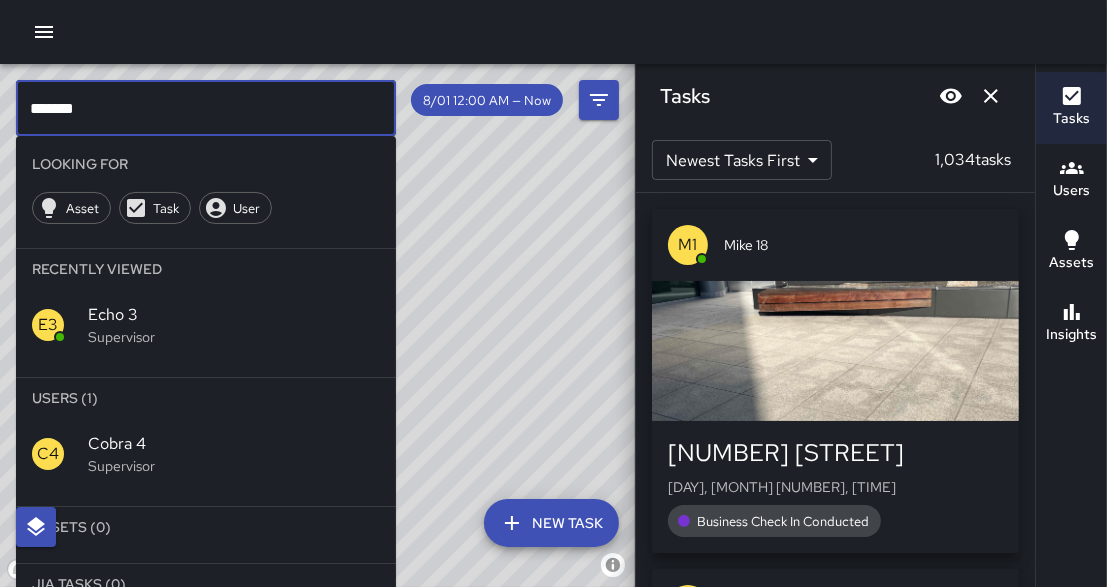 click on "Cobra 4" at bounding box center (234, 444) 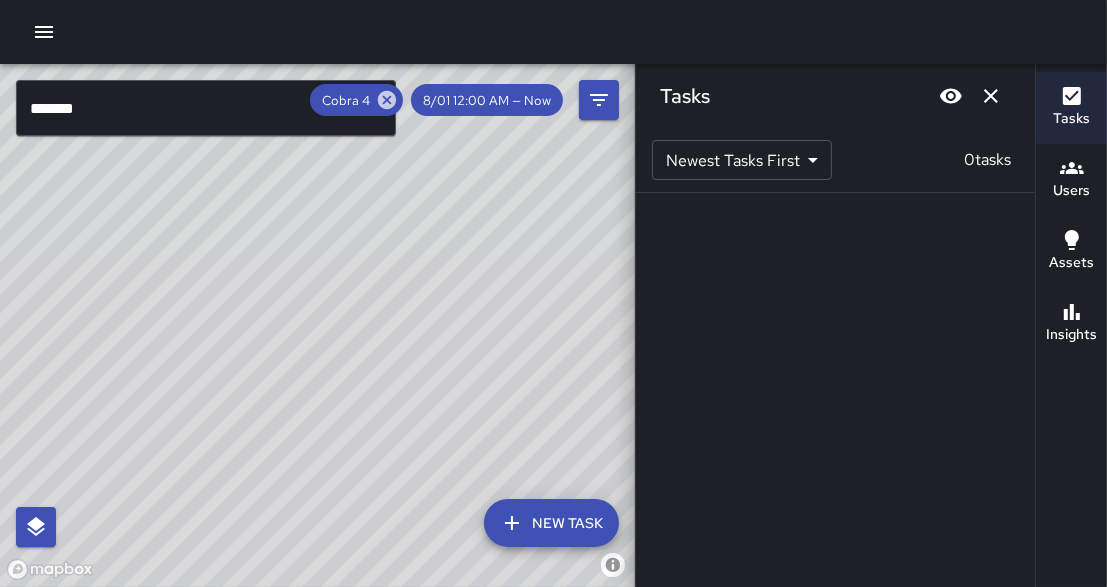 drag, startPoint x: 498, startPoint y: 425, endPoint x: 440, endPoint y: 196, distance: 236.23082 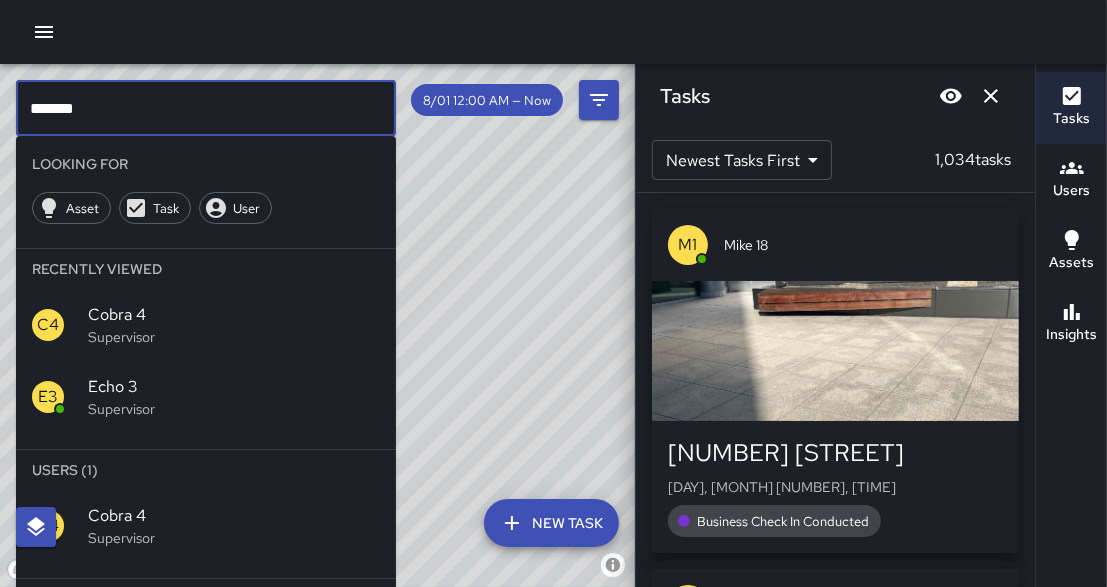 click on "*******" at bounding box center [206, 108] 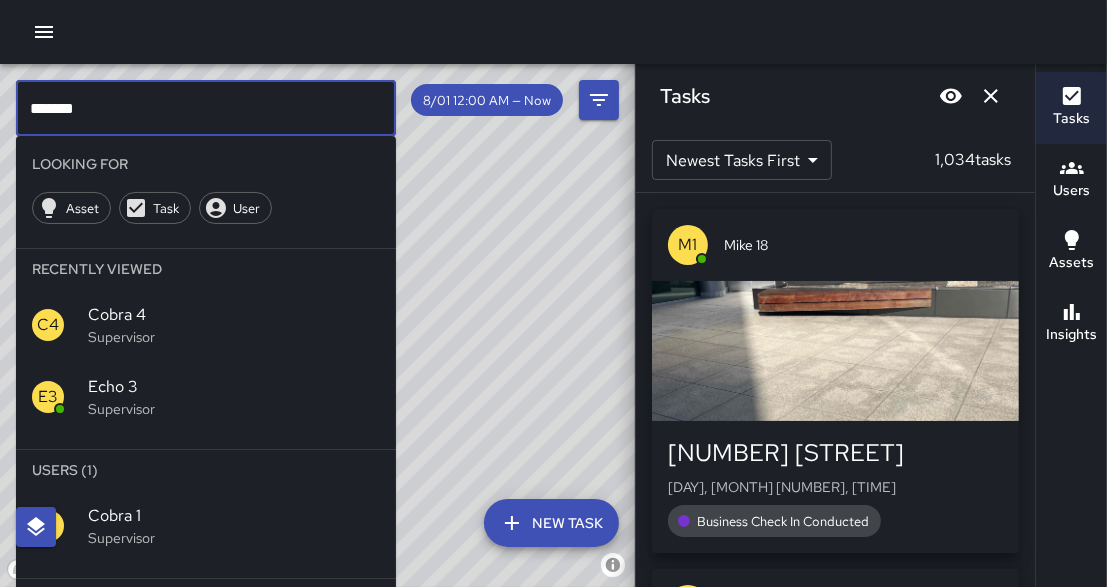 click on "Supervisor" at bounding box center (234, 538) 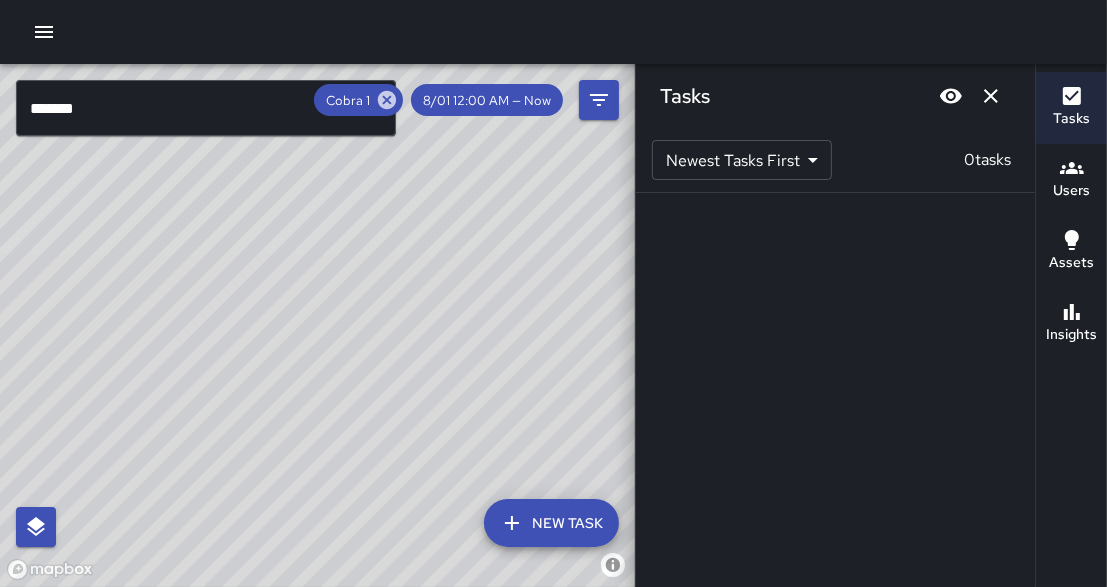 click on "*******" at bounding box center [206, 108] 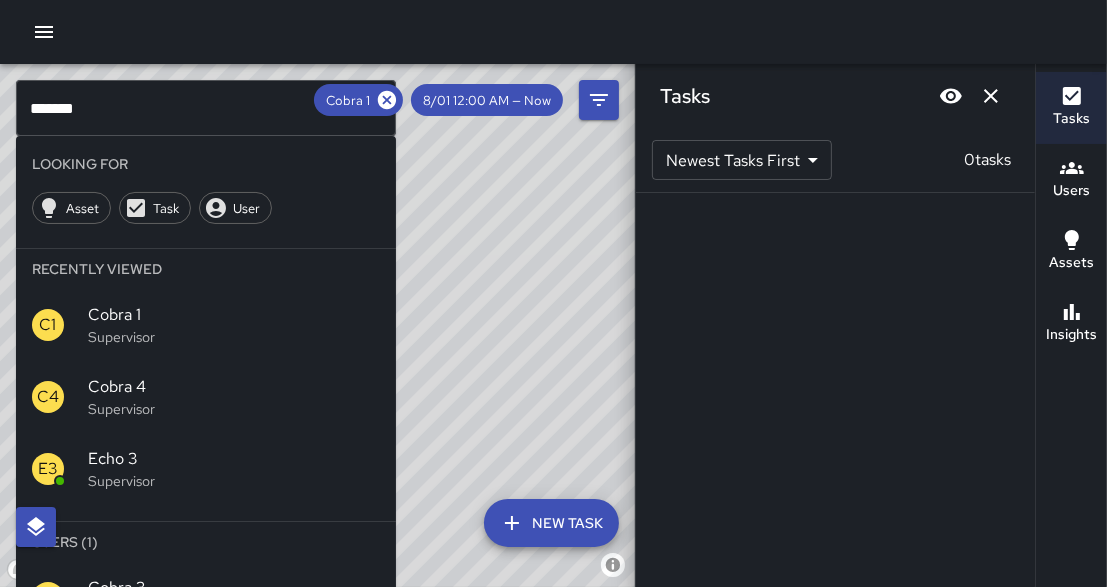 click 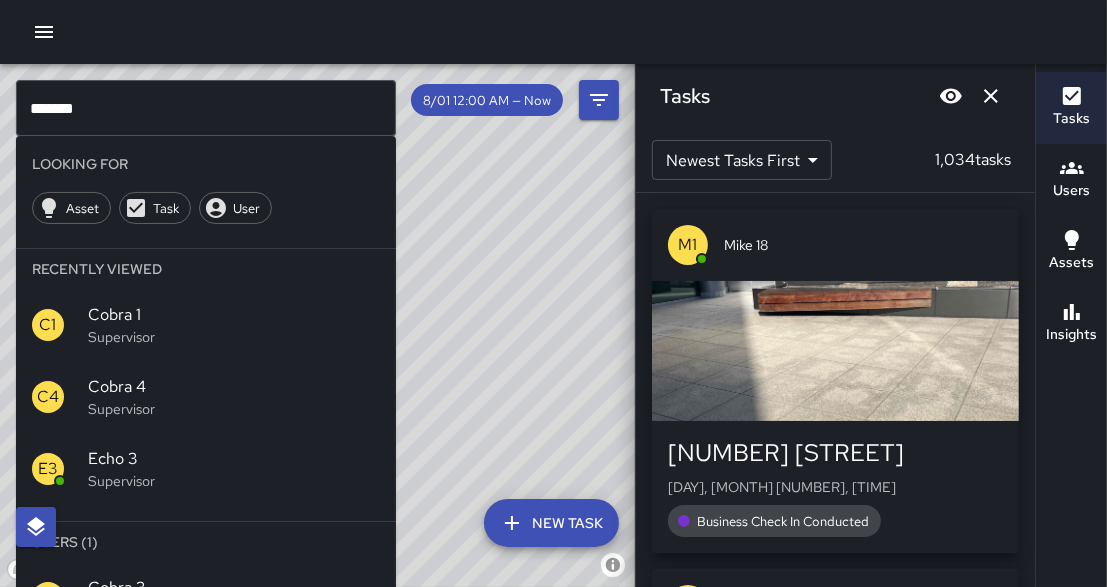 click on "*******" at bounding box center (206, 108) 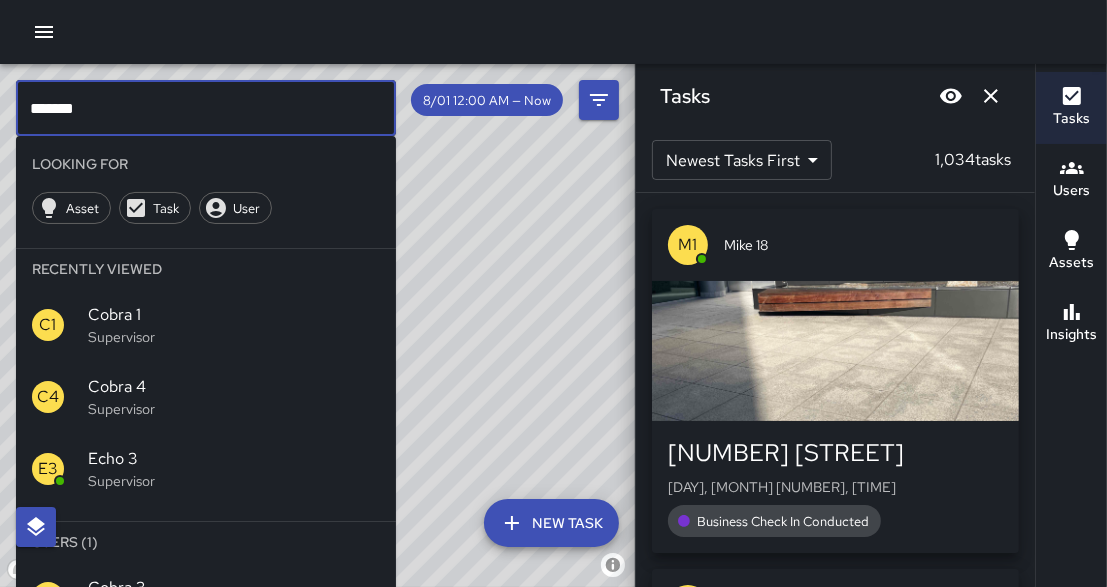 scroll, scrollTop: 76, scrollLeft: 0, axis: vertical 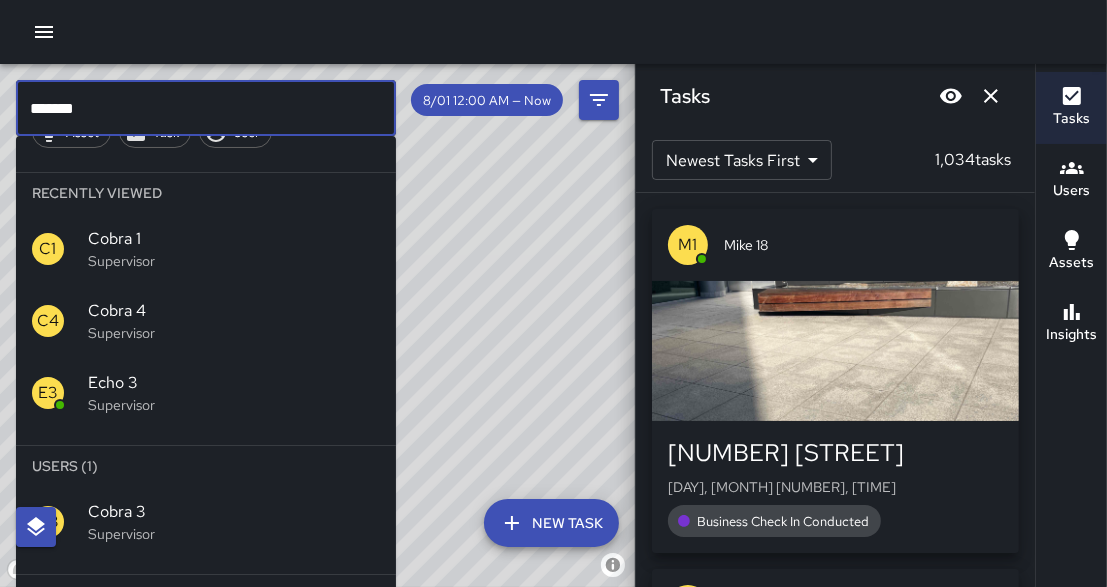 click on "Supervisor" at bounding box center (234, 534) 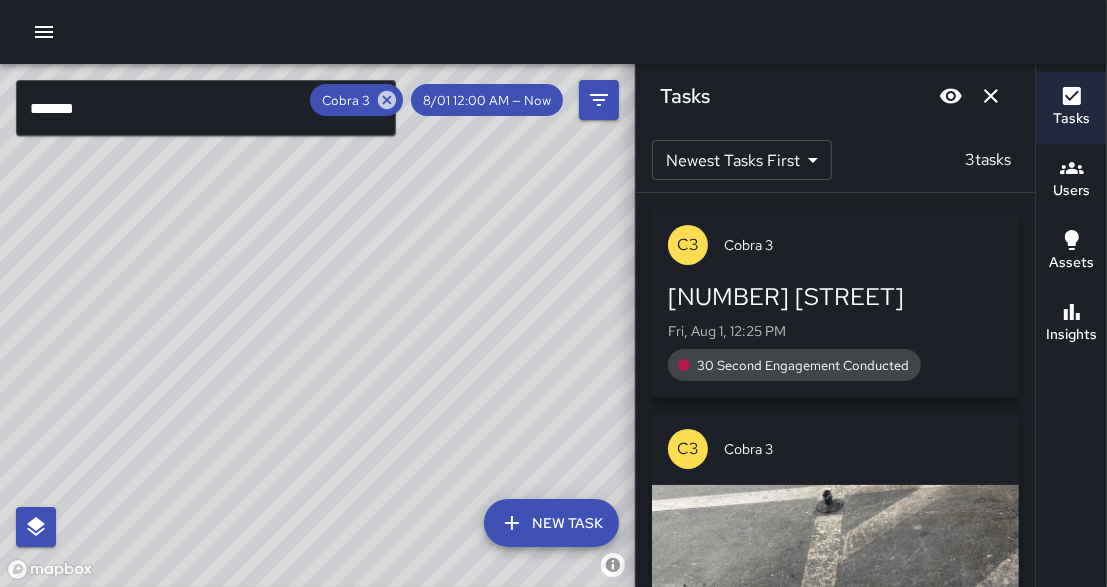 drag, startPoint x: 502, startPoint y: 264, endPoint x: 539, endPoint y: 231, distance: 49.57822 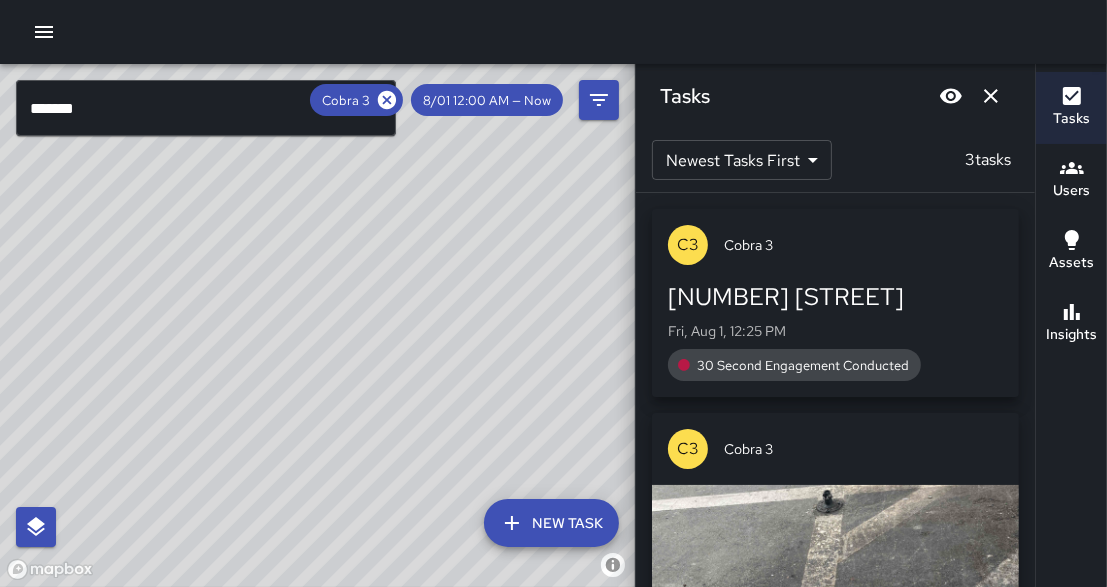 click 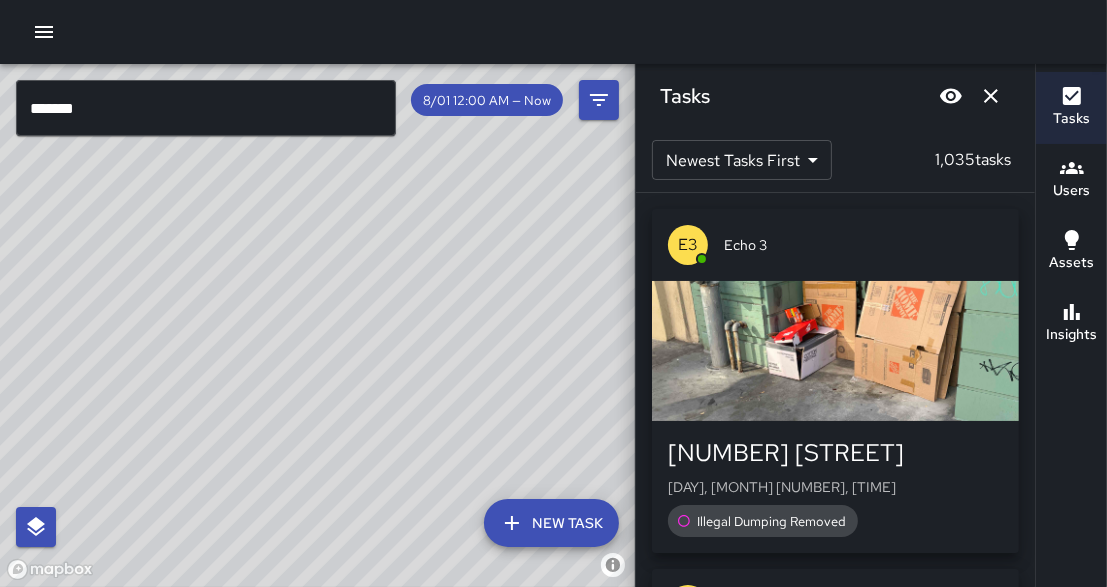 click on "*******" at bounding box center (206, 108) 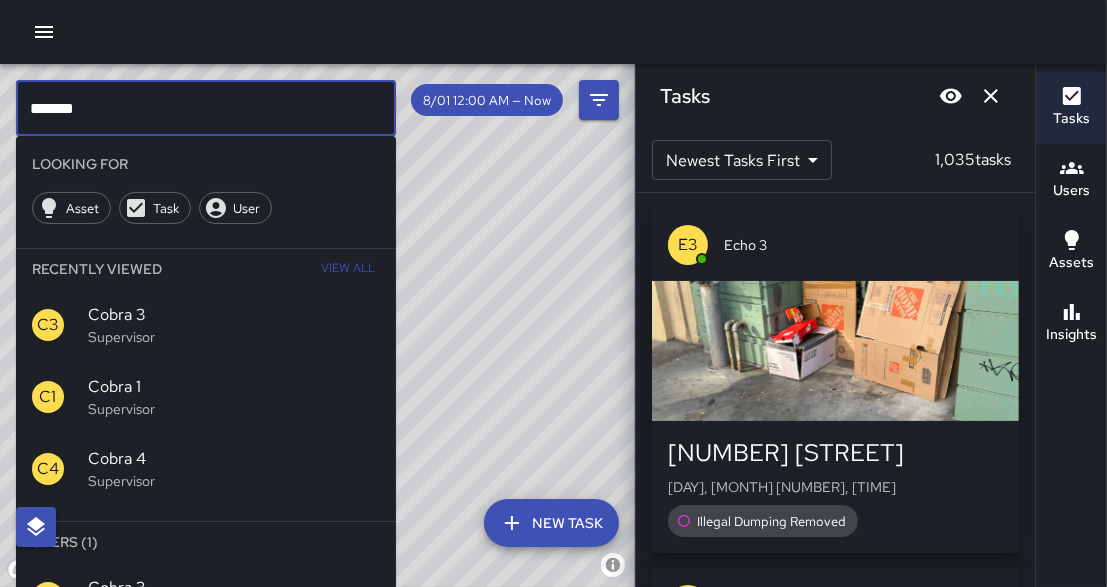 click on "*******" at bounding box center (206, 108) 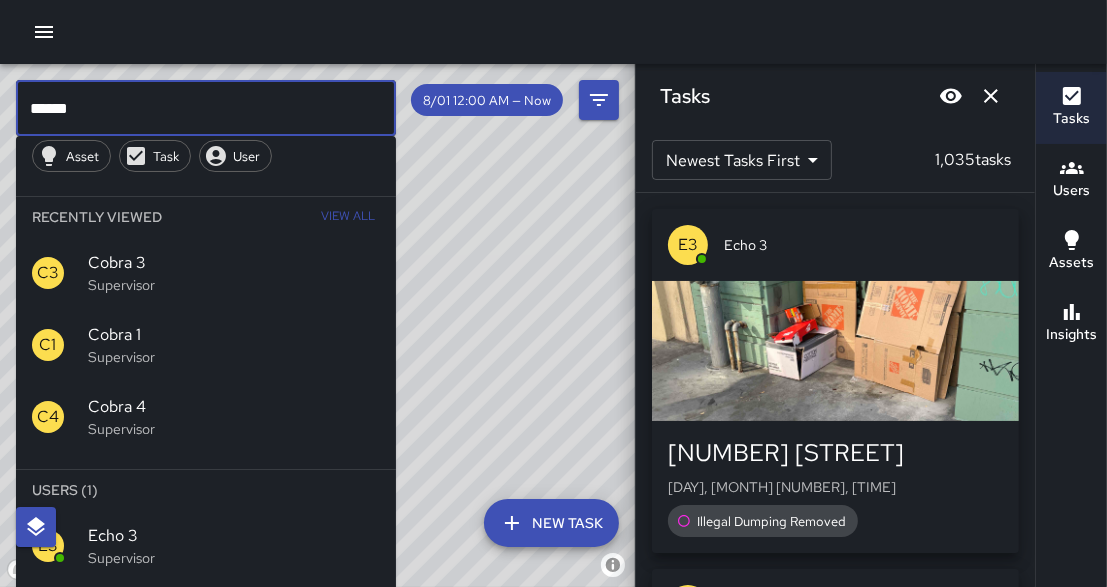 scroll, scrollTop: 76, scrollLeft: 0, axis: vertical 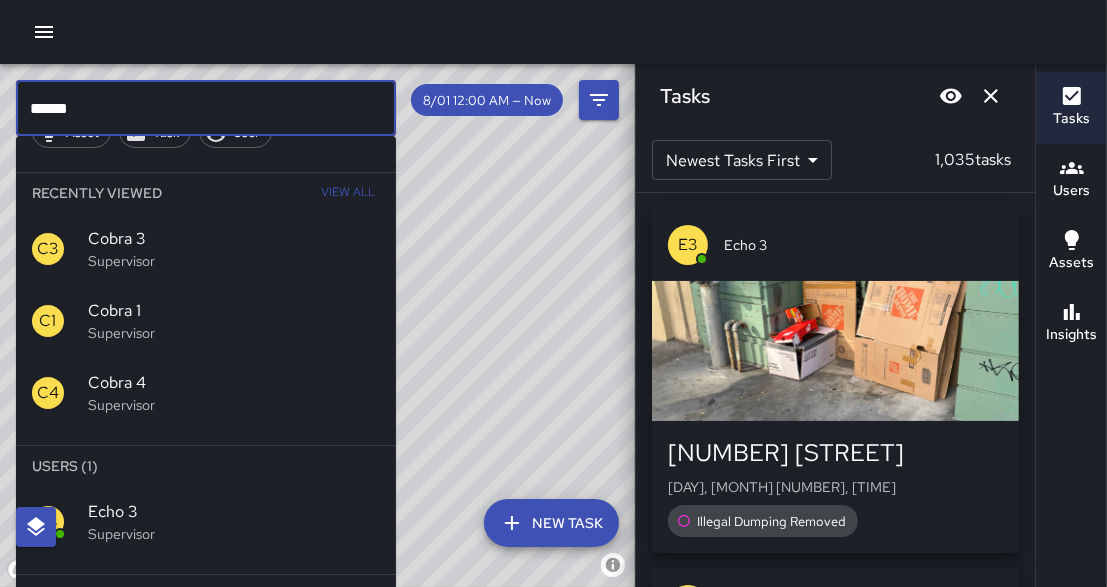 type on "******" 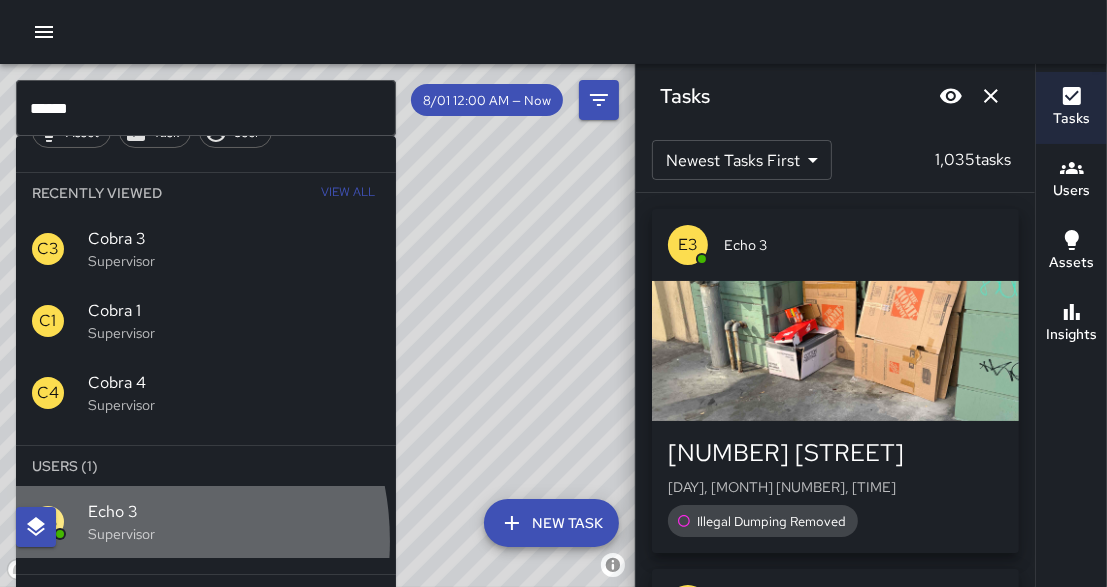 click on "Supervisor" at bounding box center [234, 534] 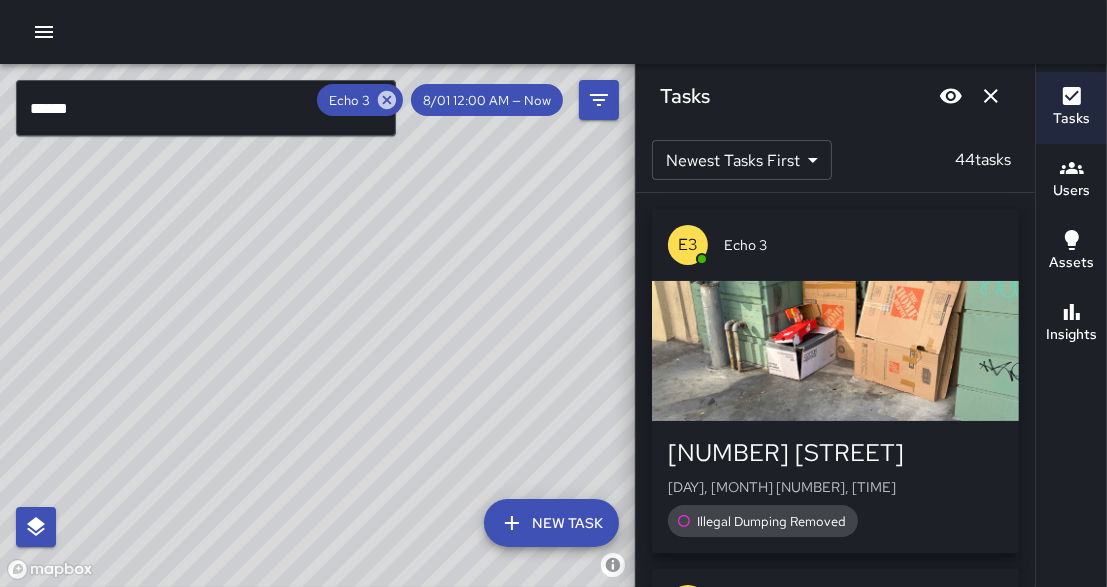 drag, startPoint x: 449, startPoint y: 317, endPoint x: 505, endPoint y: 259, distance: 80.622574 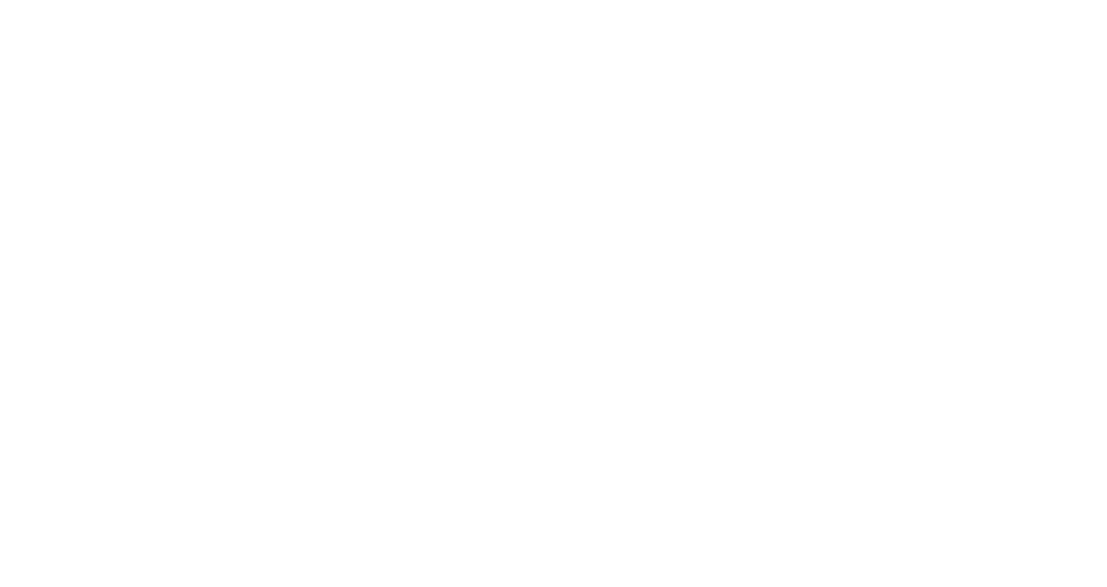 scroll, scrollTop: 0, scrollLeft: 0, axis: both 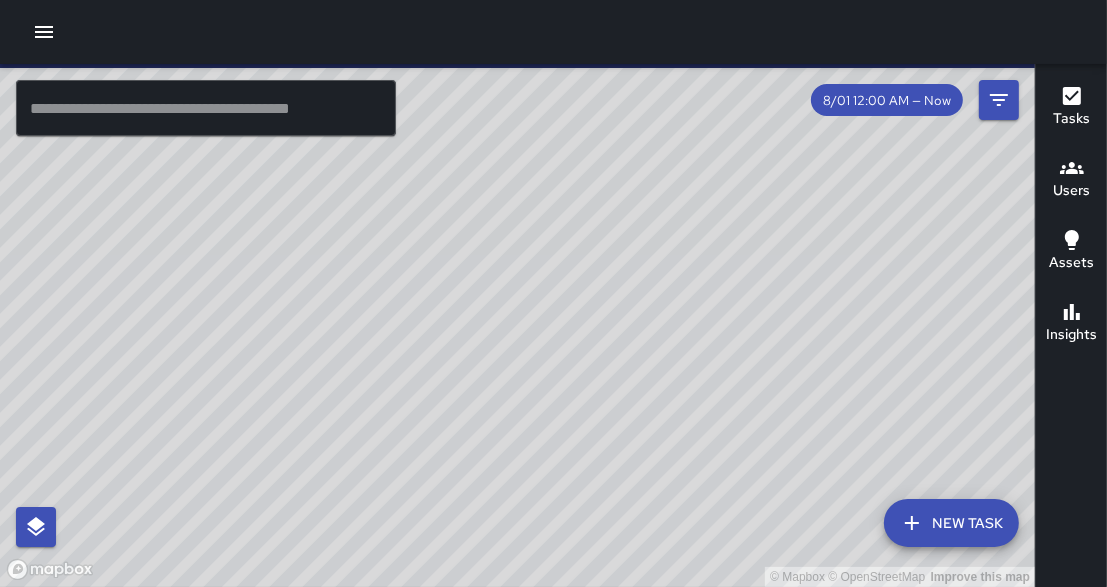 click at bounding box center (206, 108) 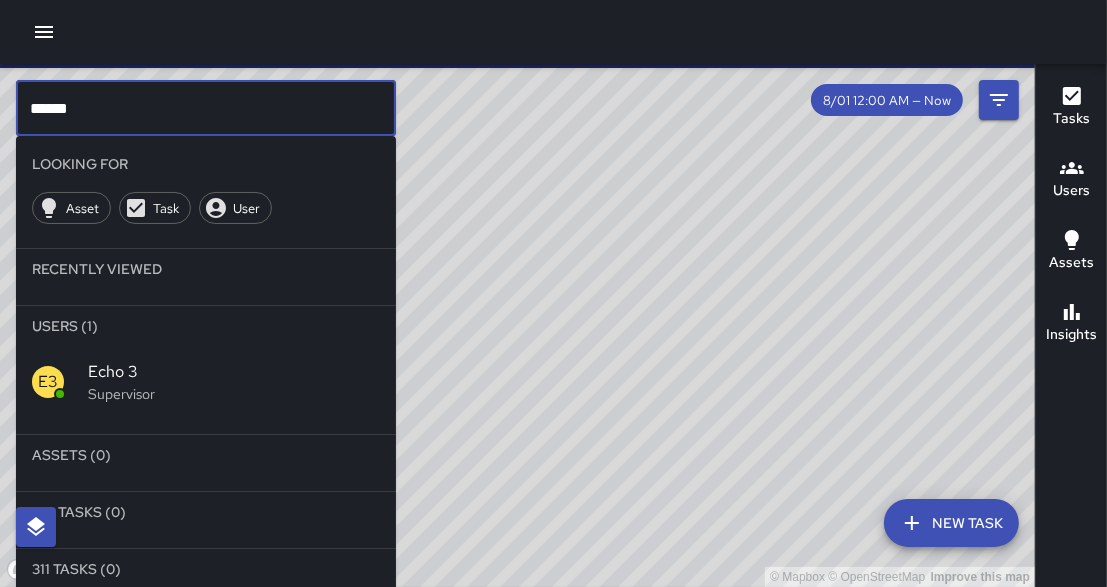 type on "******" 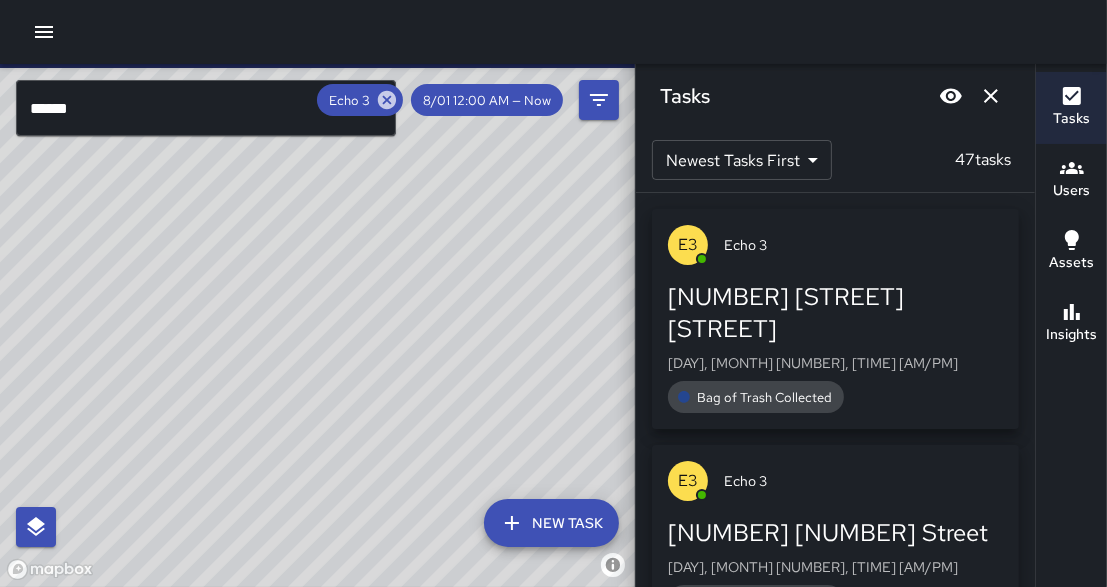 drag, startPoint x: 358, startPoint y: 354, endPoint x: 347, endPoint y: 379, distance: 27.313 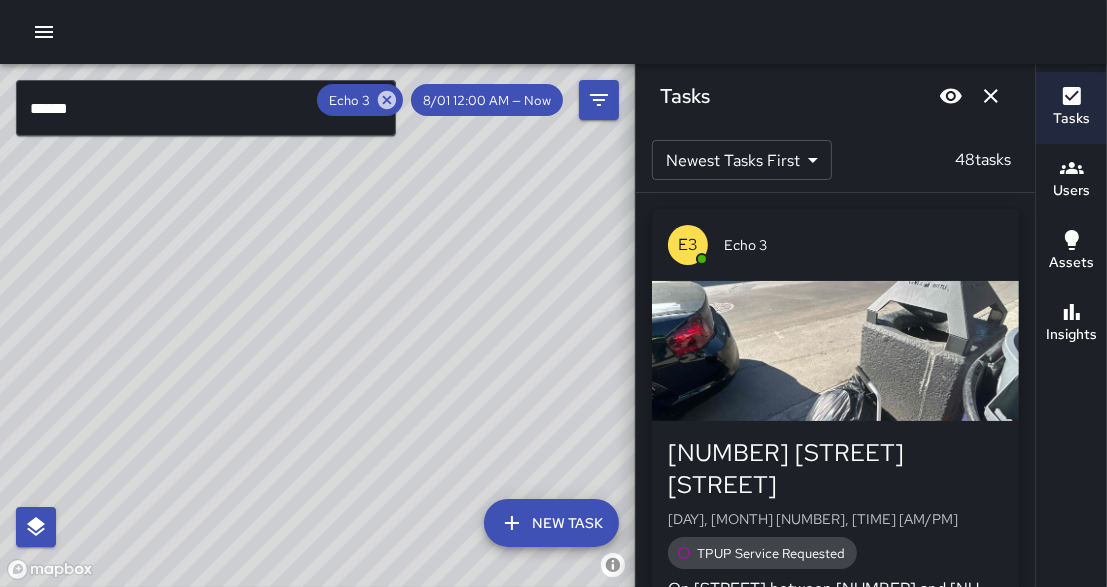 drag, startPoint x: 446, startPoint y: 370, endPoint x: 430, endPoint y: 336, distance: 37.576588 